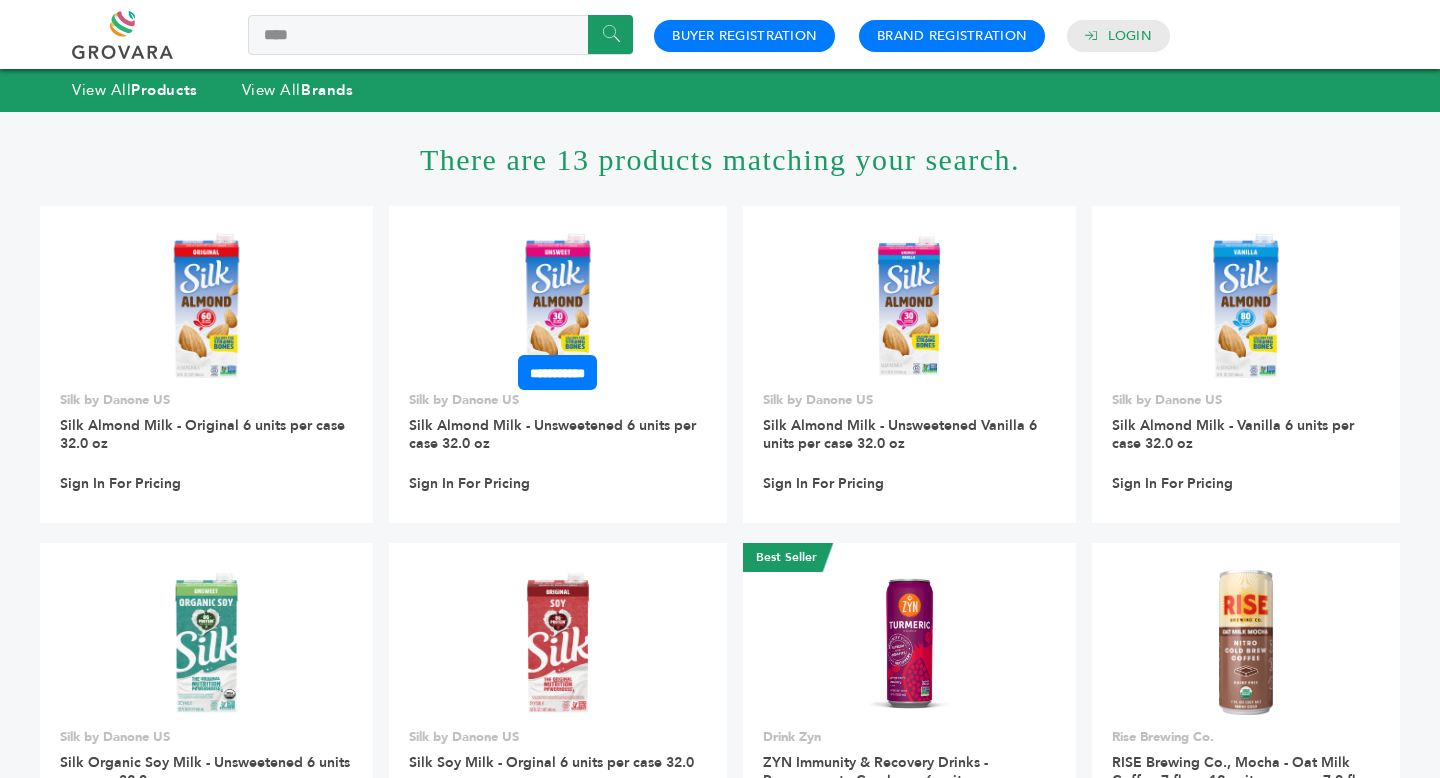 scroll, scrollTop: 0, scrollLeft: 0, axis: both 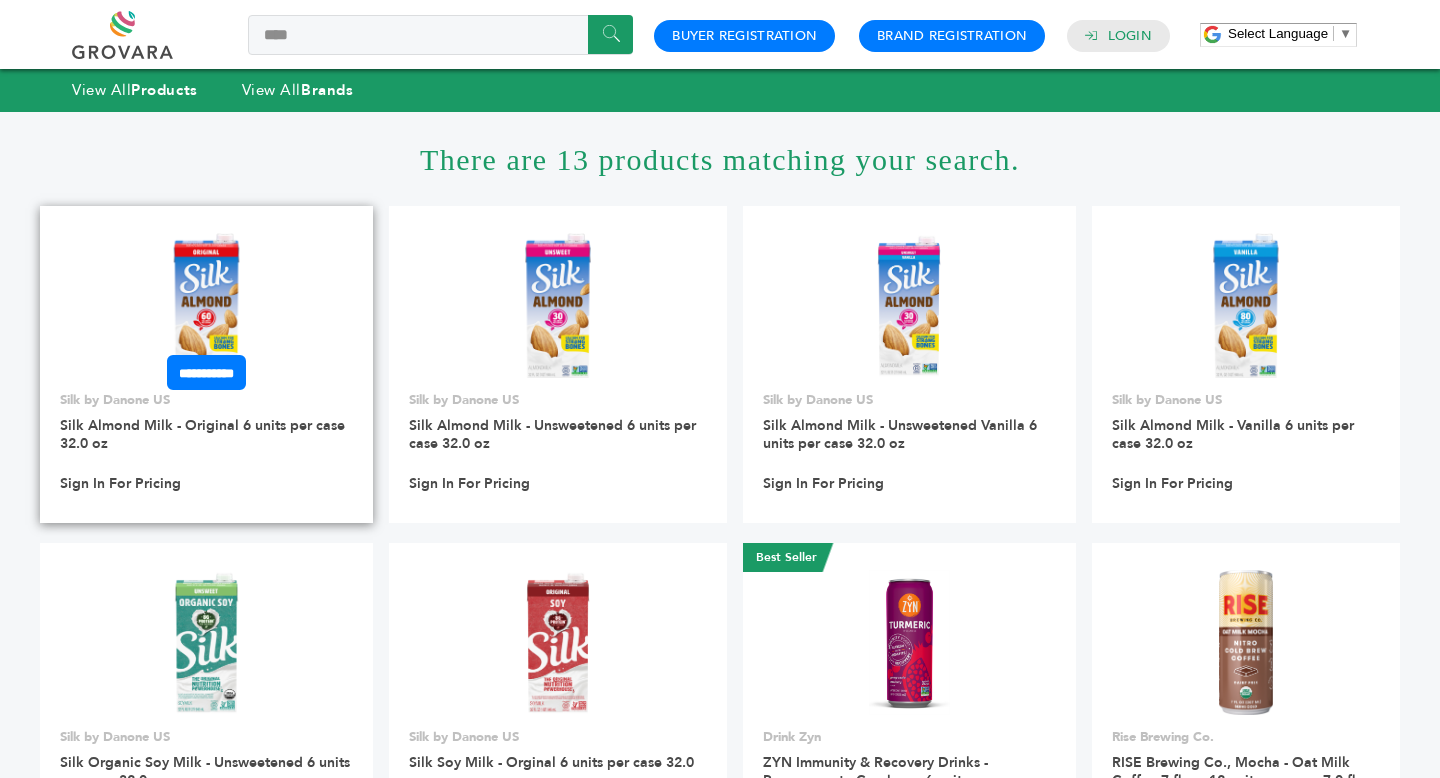 click at bounding box center (206, 305) 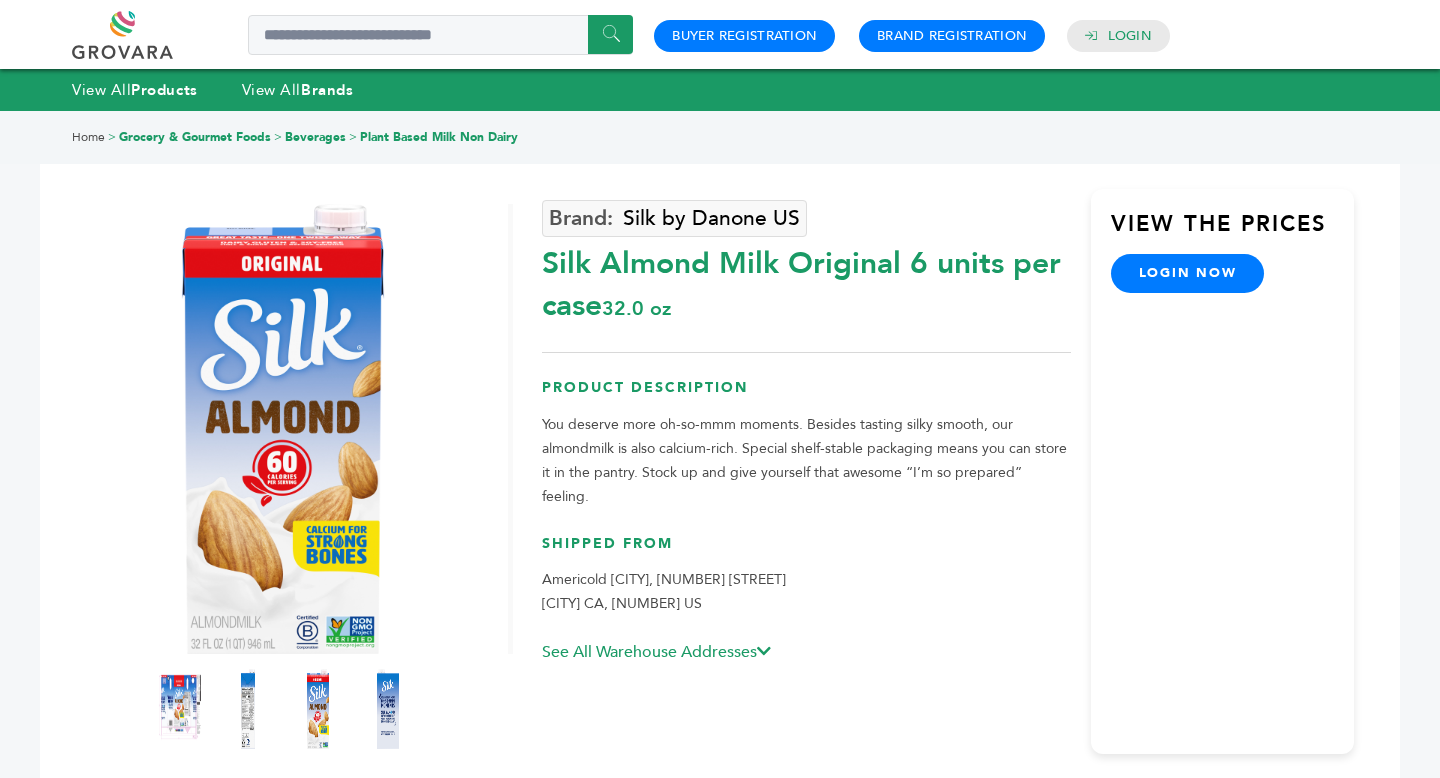 scroll, scrollTop: 476, scrollLeft: 0, axis: vertical 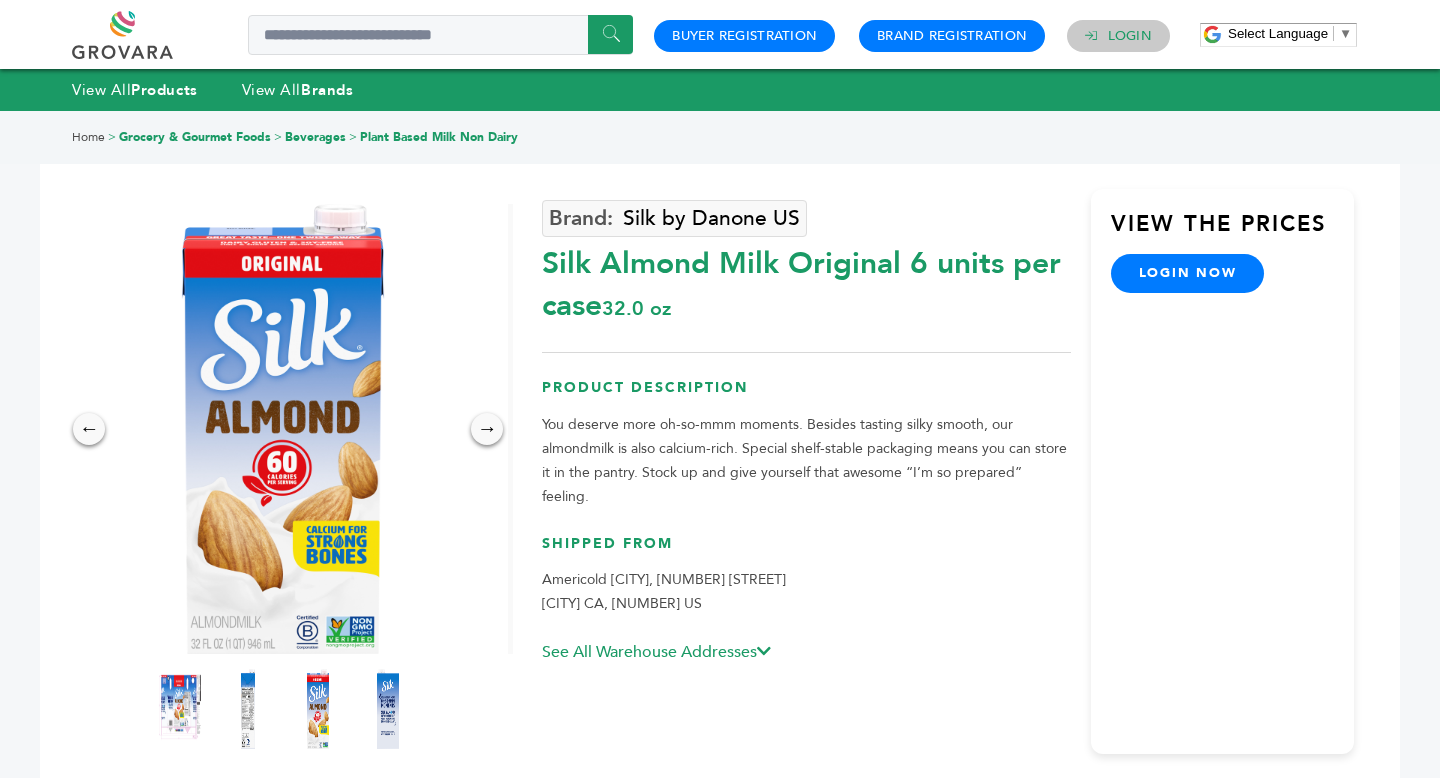 click on "Login" at bounding box center (1130, 36) 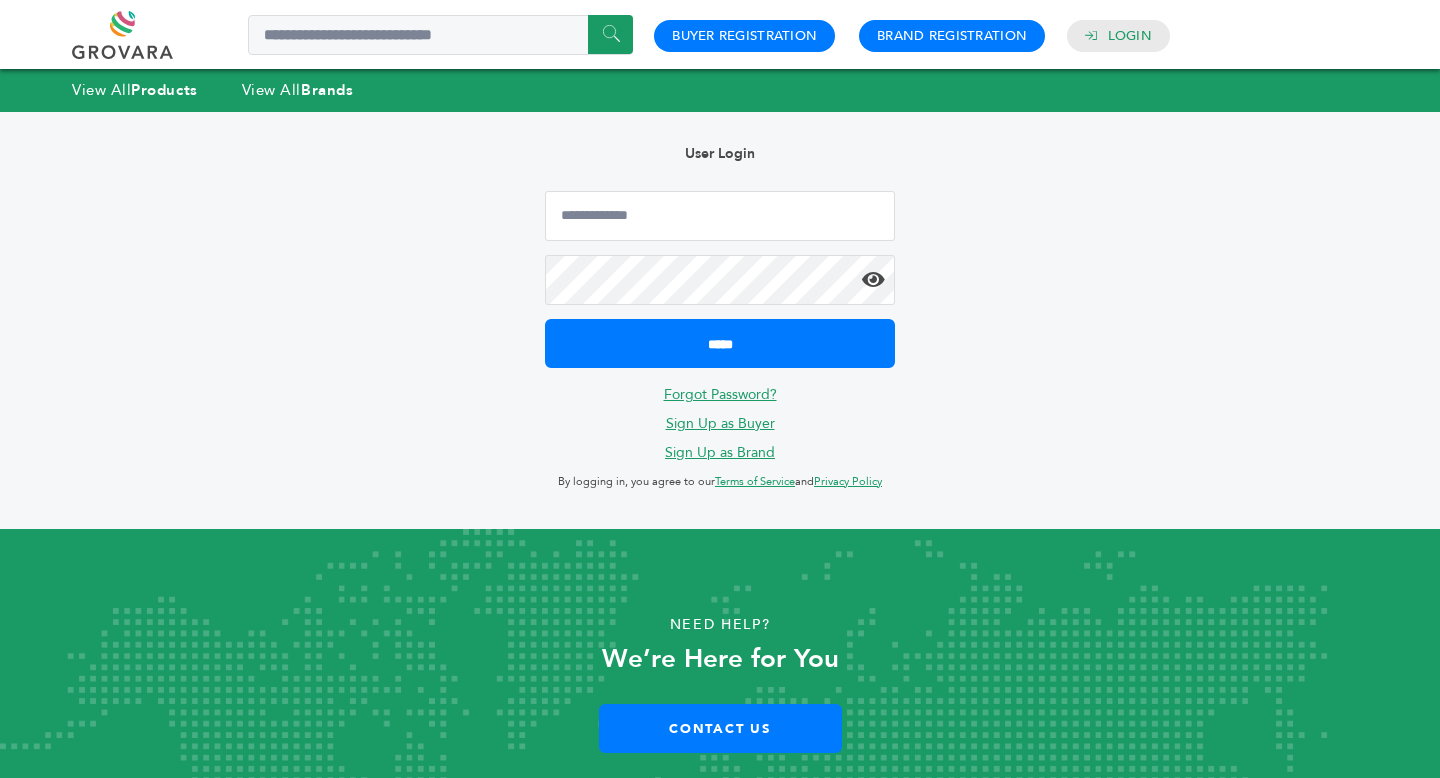 scroll, scrollTop: 0, scrollLeft: 0, axis: both 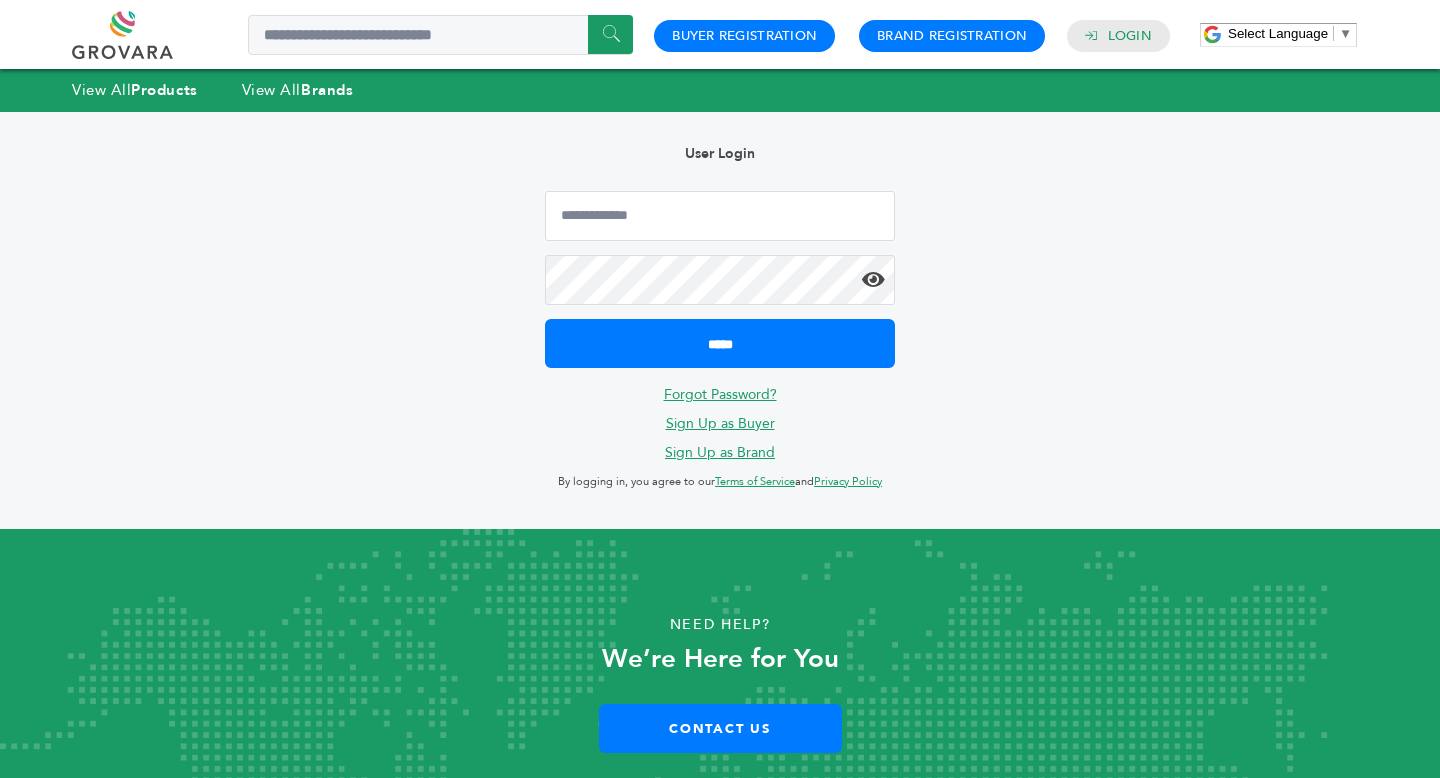 click on "*****" at bounding box center (720, 279) 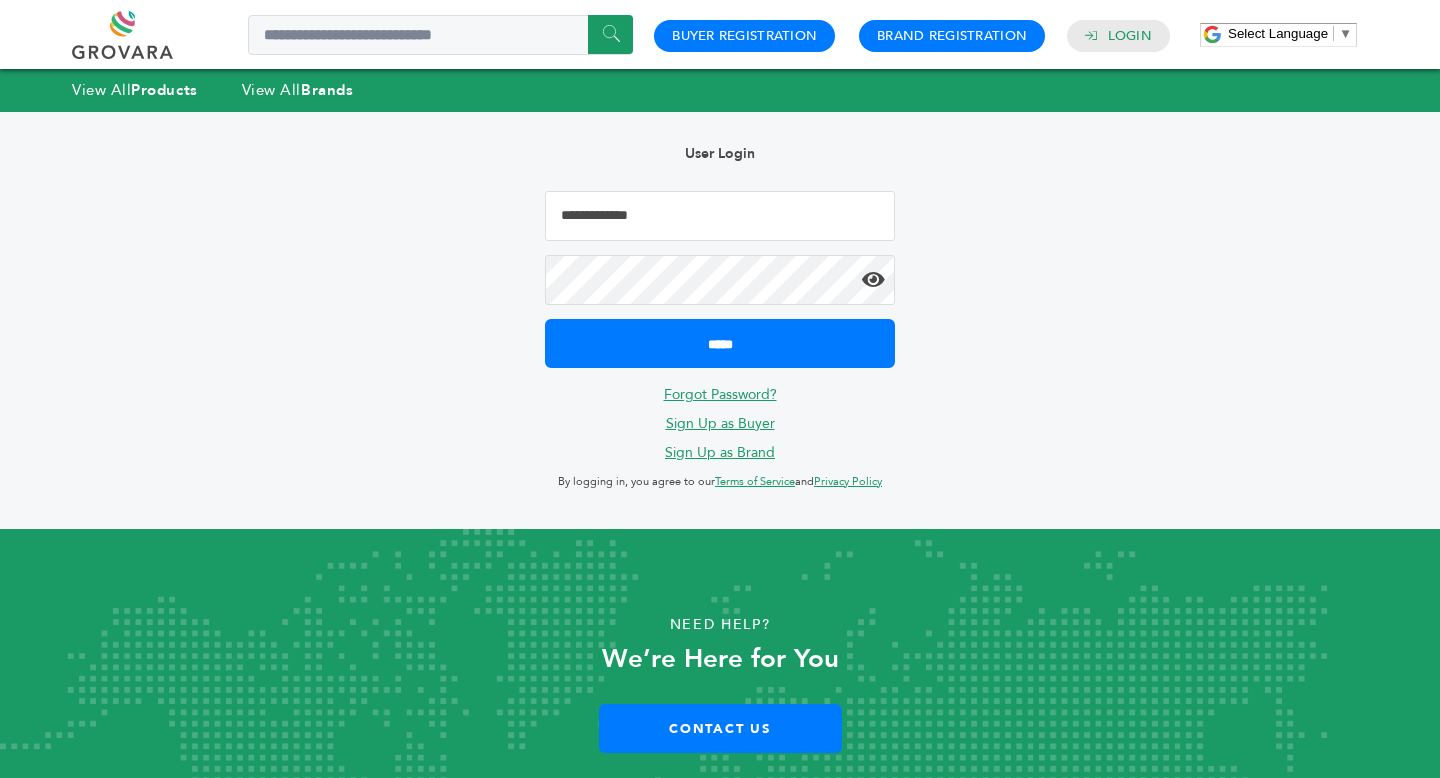 click at bounding box center [720, 216] 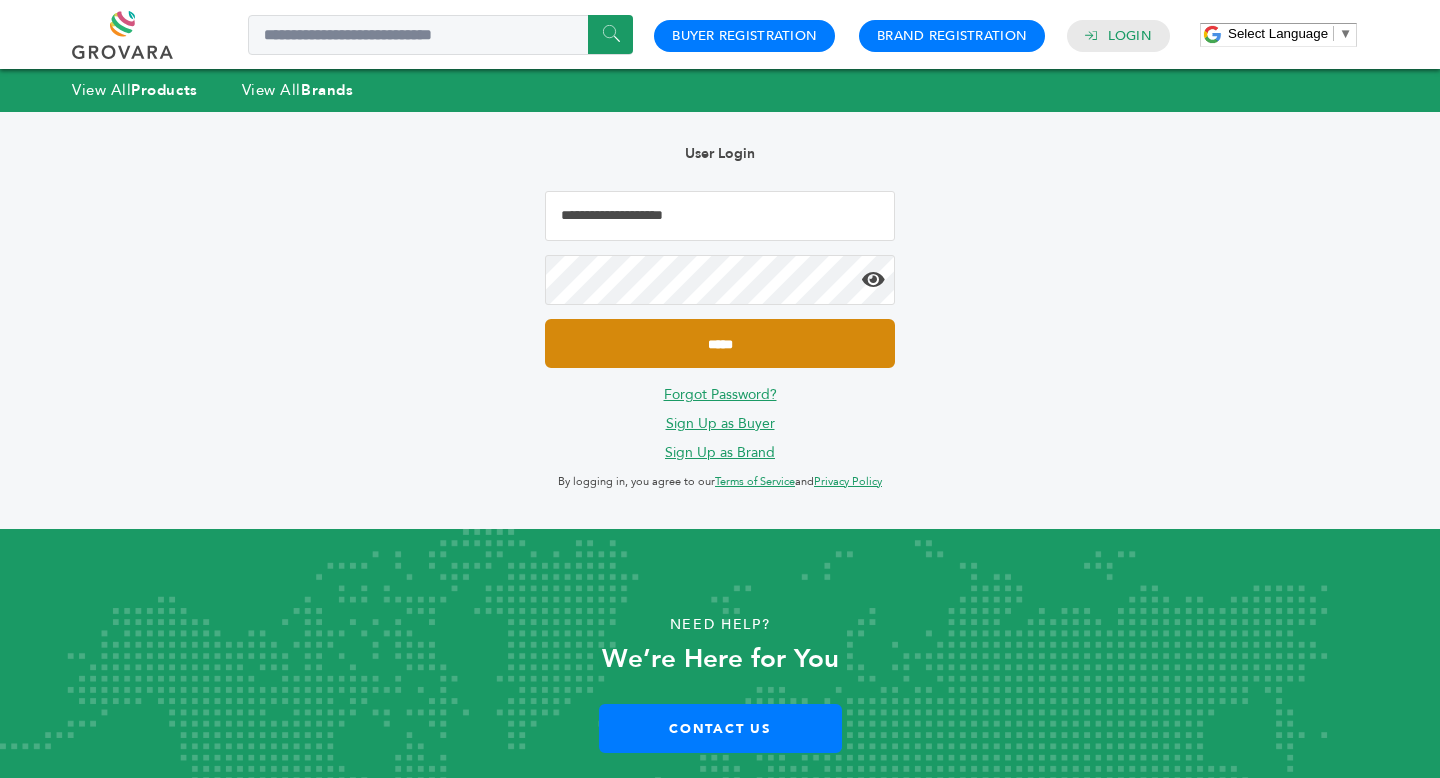 click on "*****" at bounding box center [720, 343] 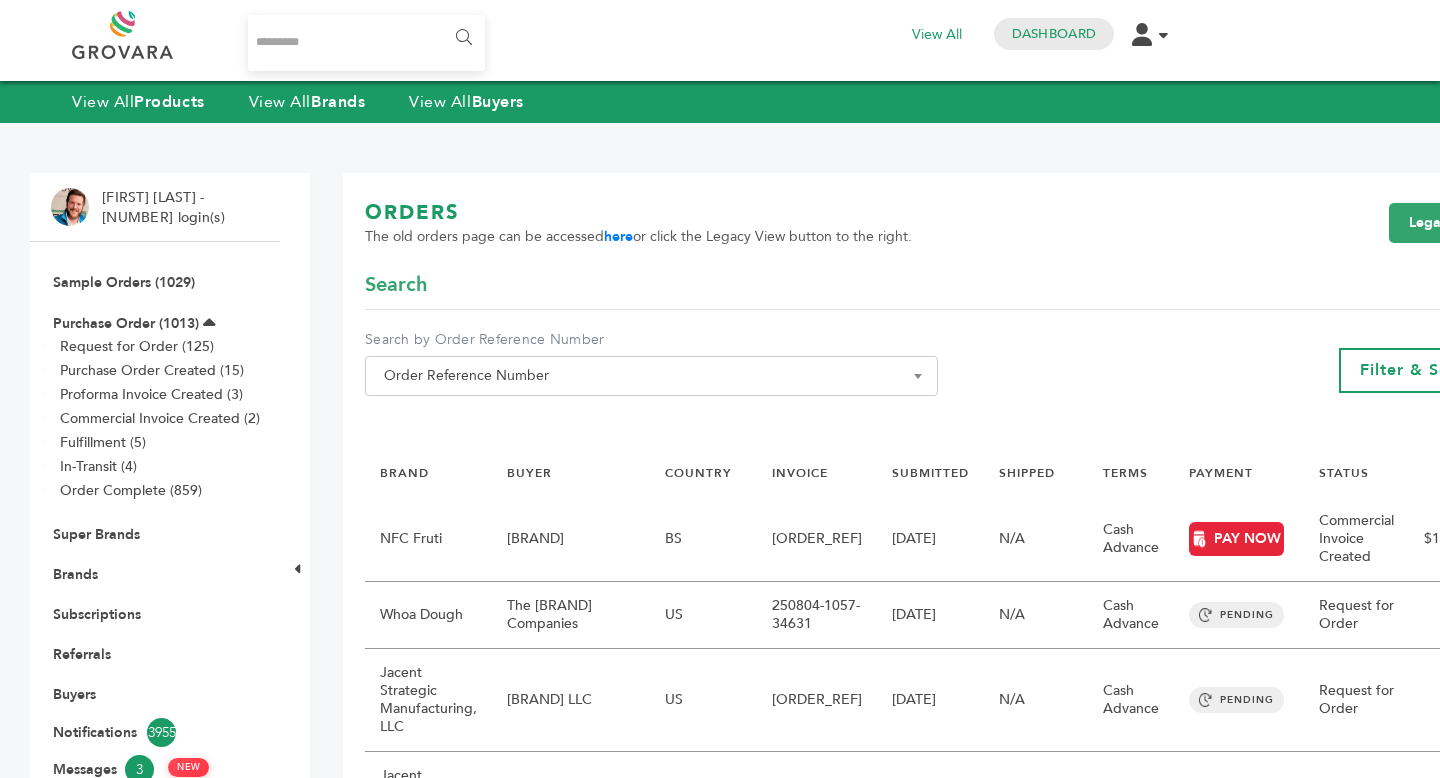 scroll, scrollTop: 0, scrollLeft: 0, axis: both 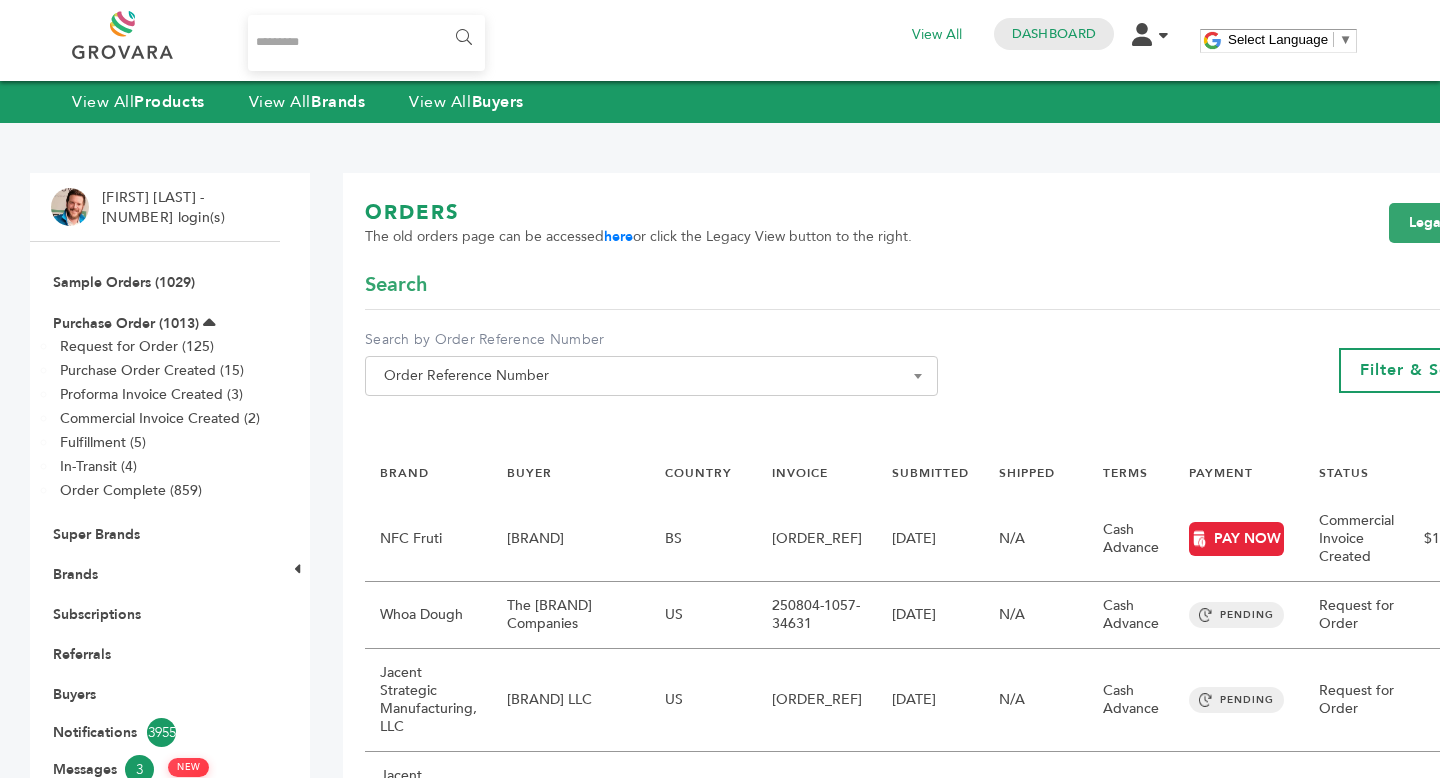 click at bounding box center (366, 43) 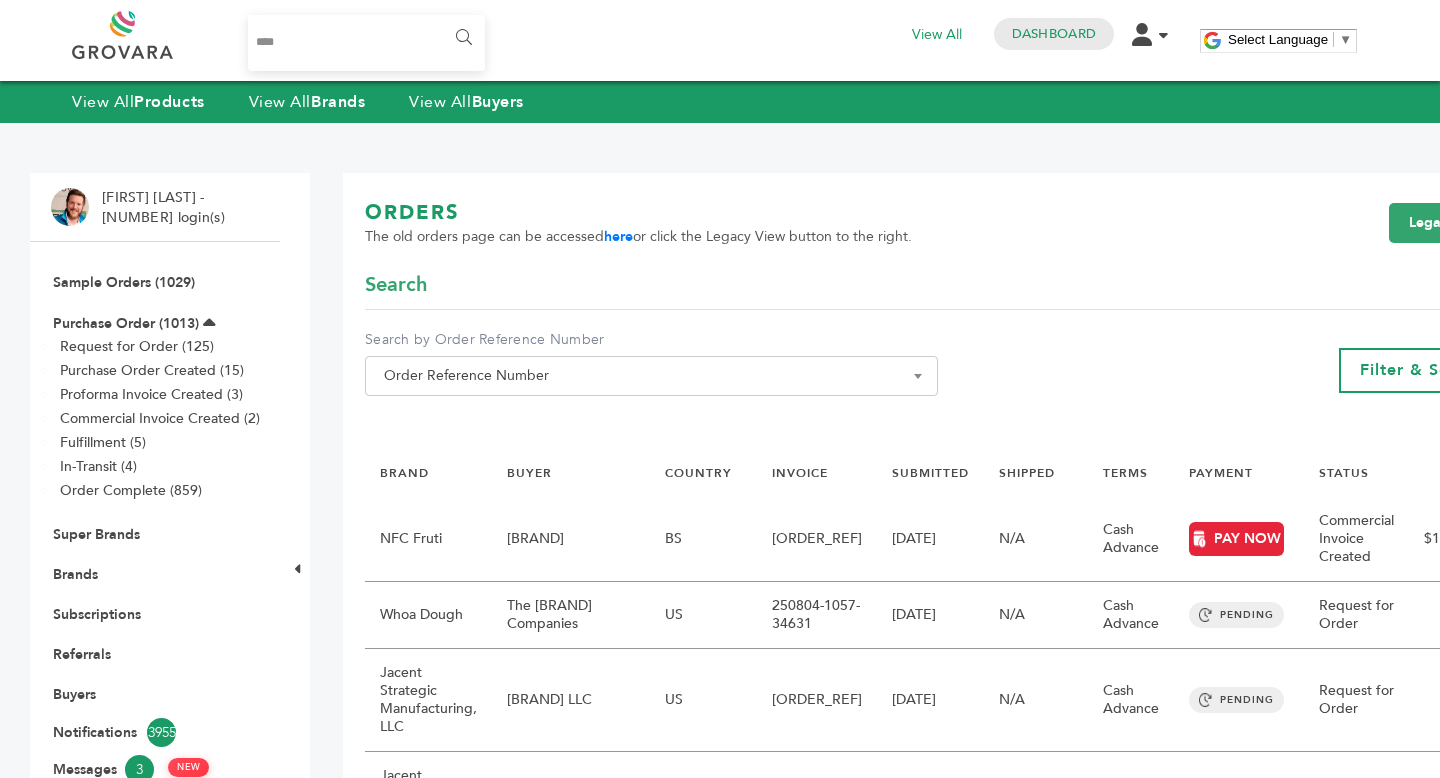 type on "****" 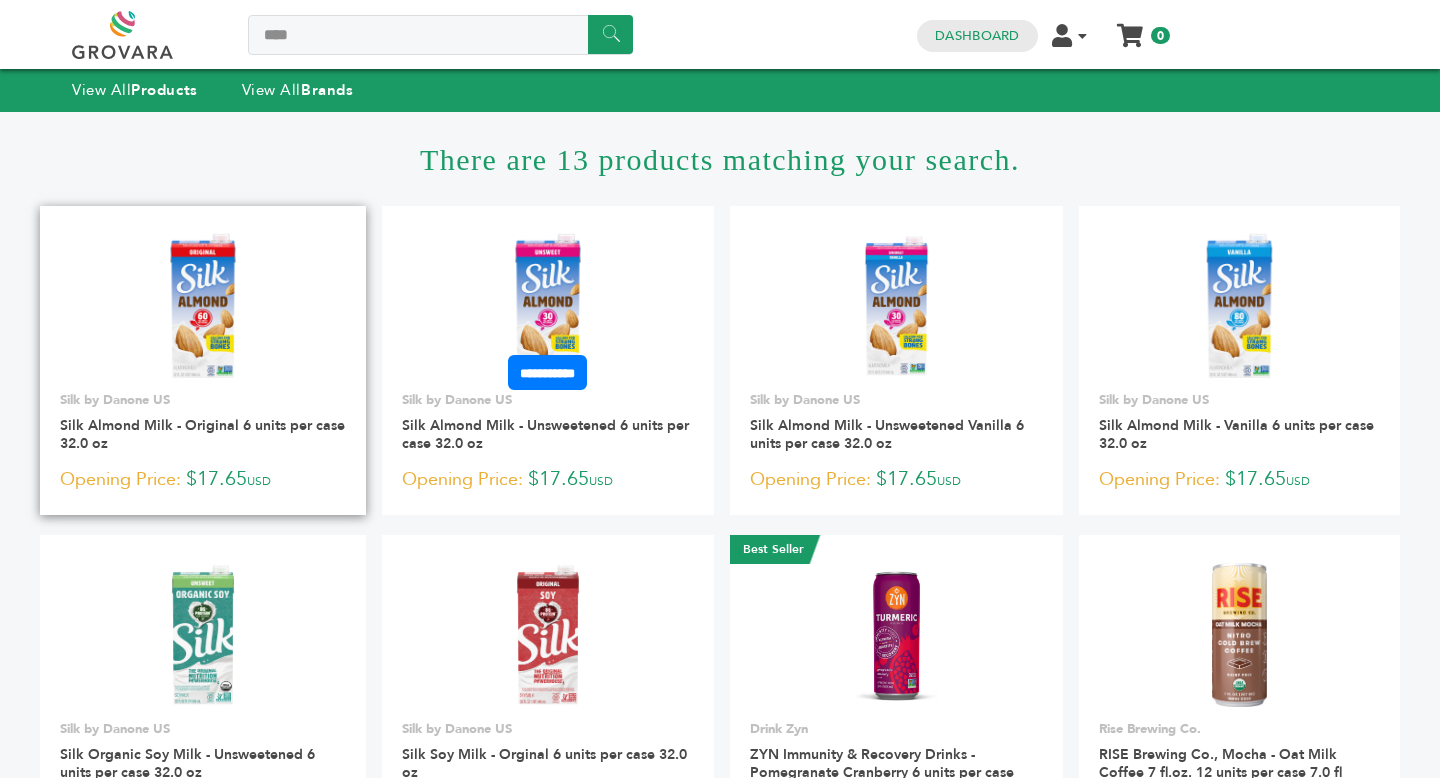 scroll, scrollTop: 0, scrollLeft: 0, axis: both 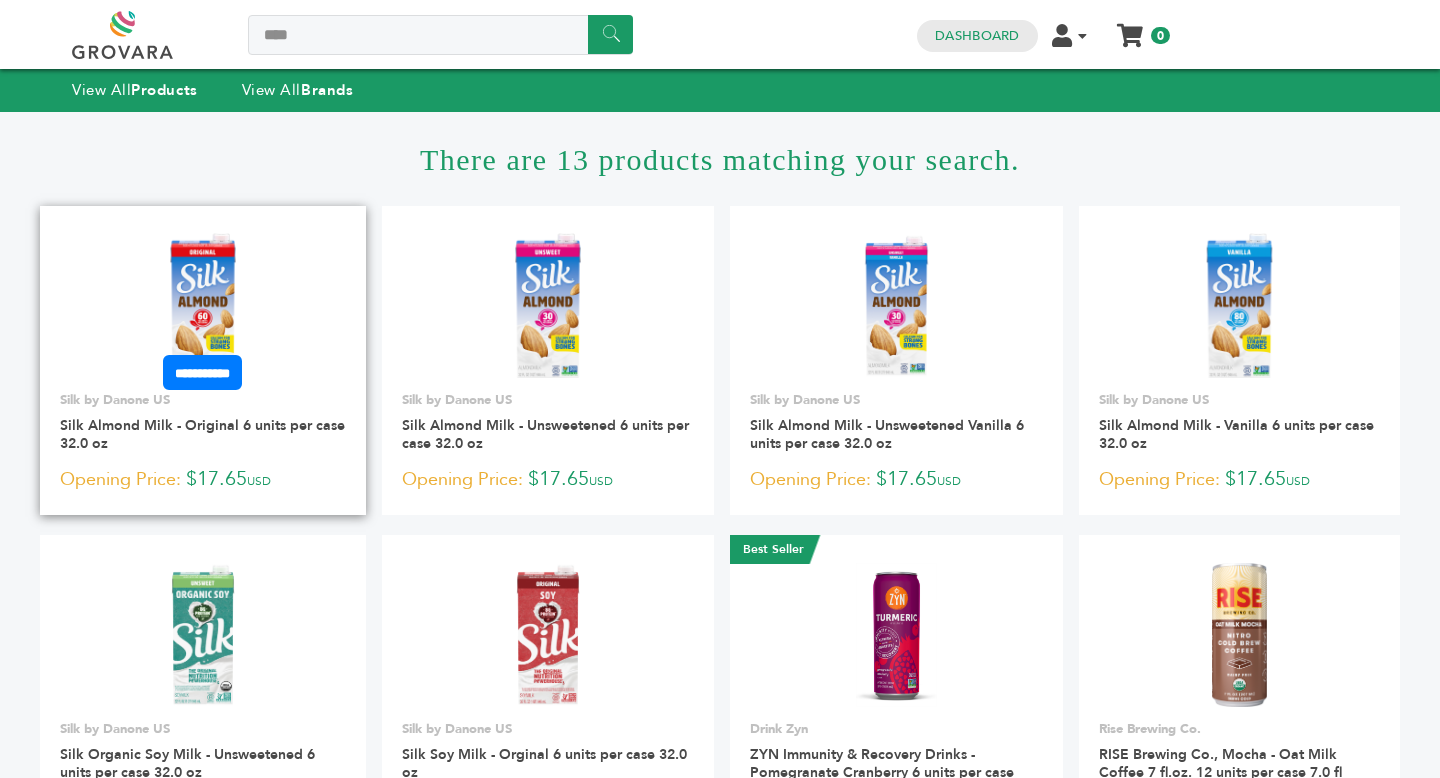 click at bounding box center (203, 305) 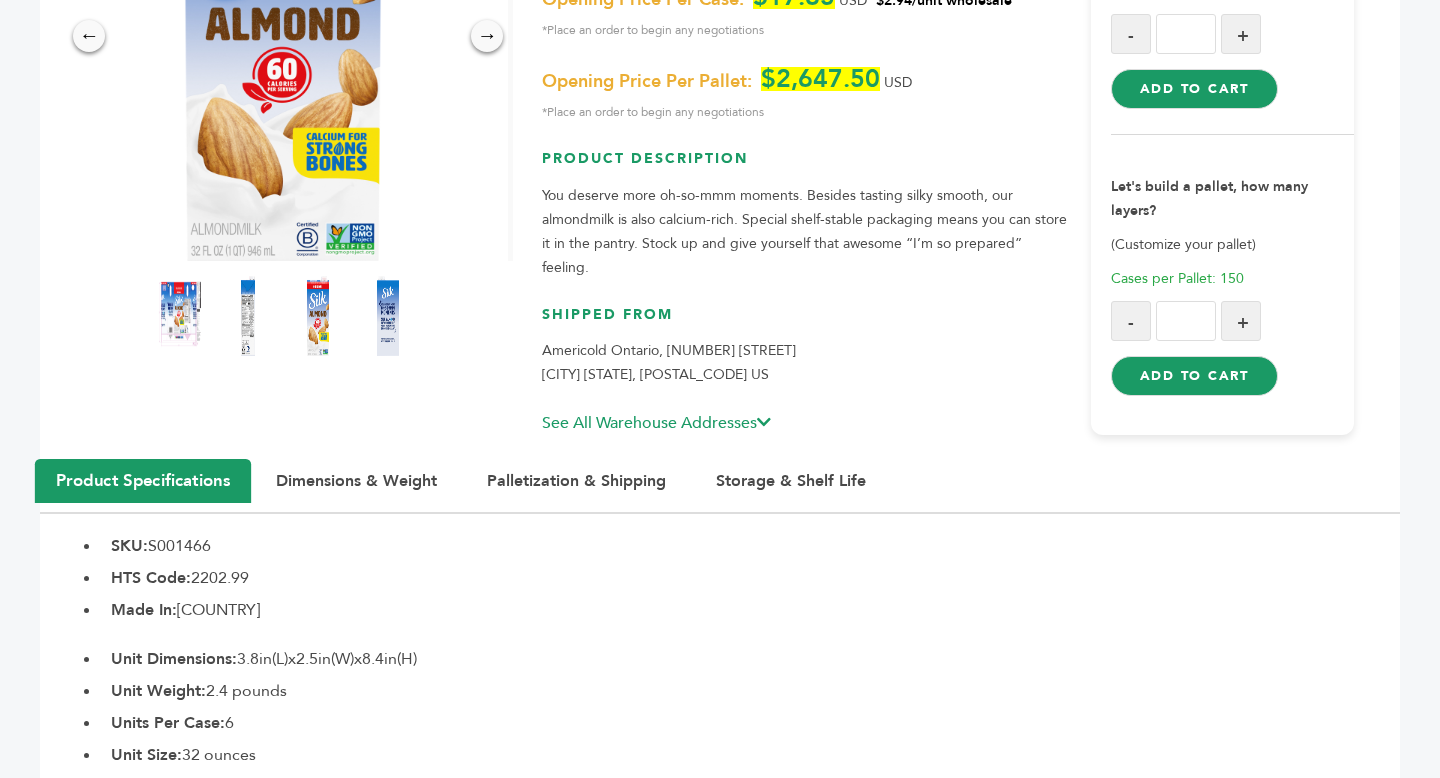 scroll, scrollTop: 393, scrollLeft: 0, axis: vertical 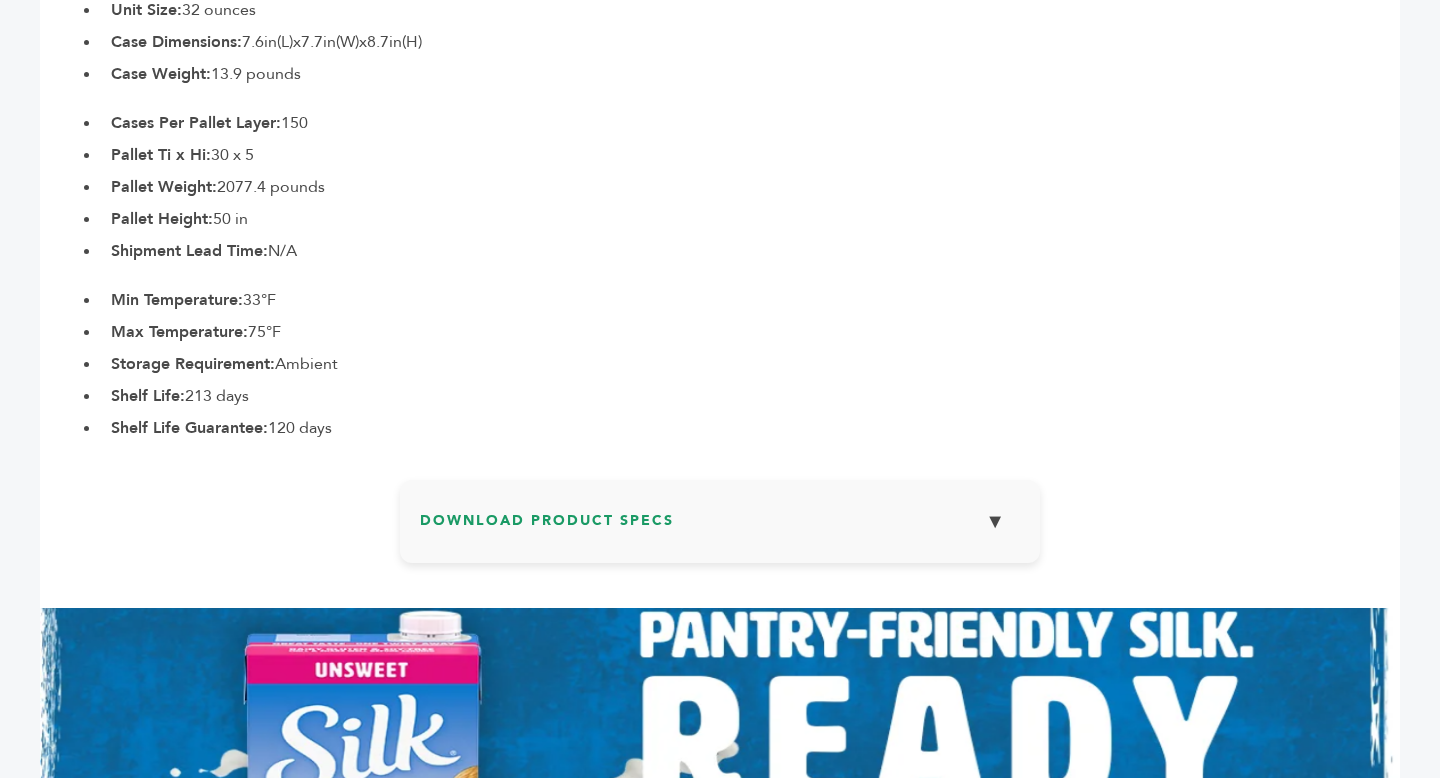 click on "Download Product Specs
▼" at bounding box center (720, 529) 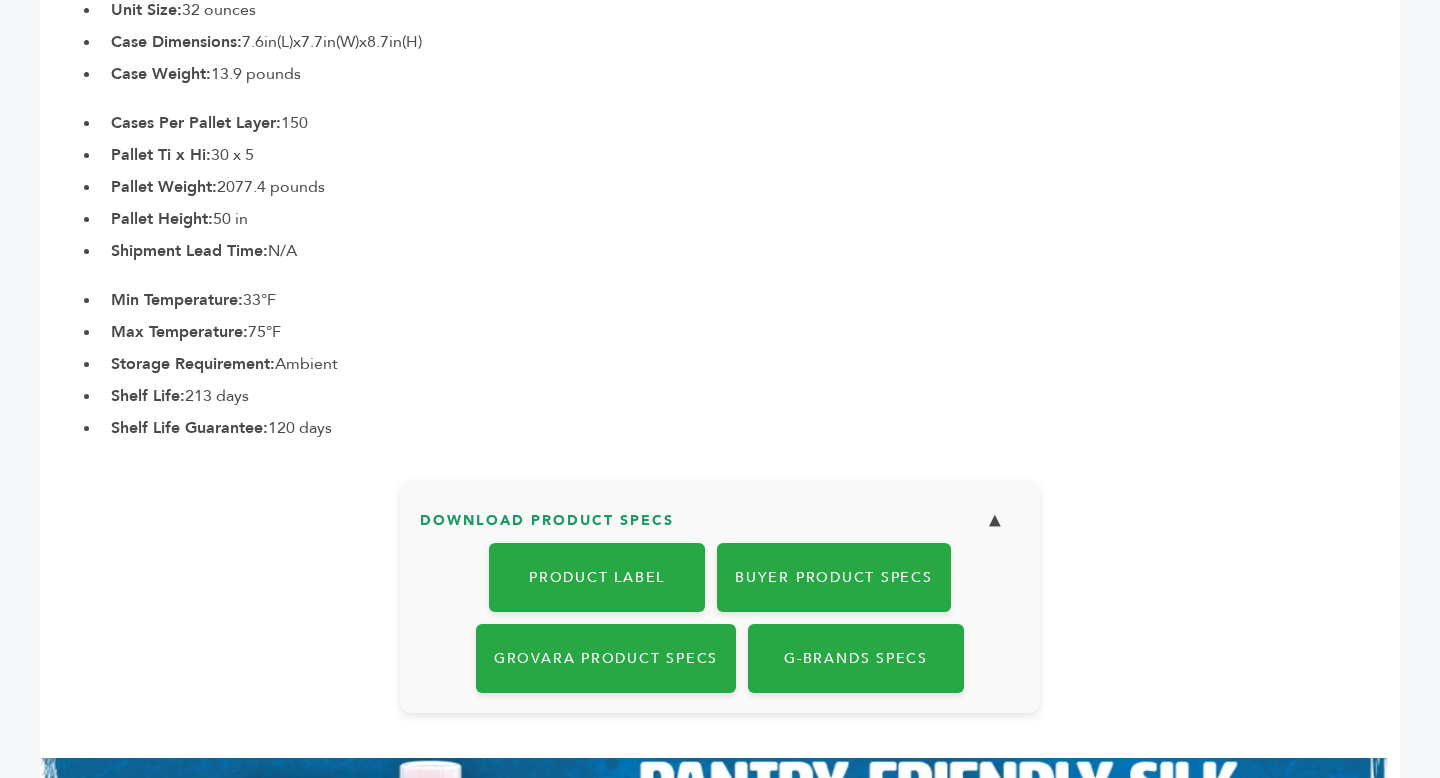 click on "Max Temperature:
75°F" at bounding box center (750, 332) 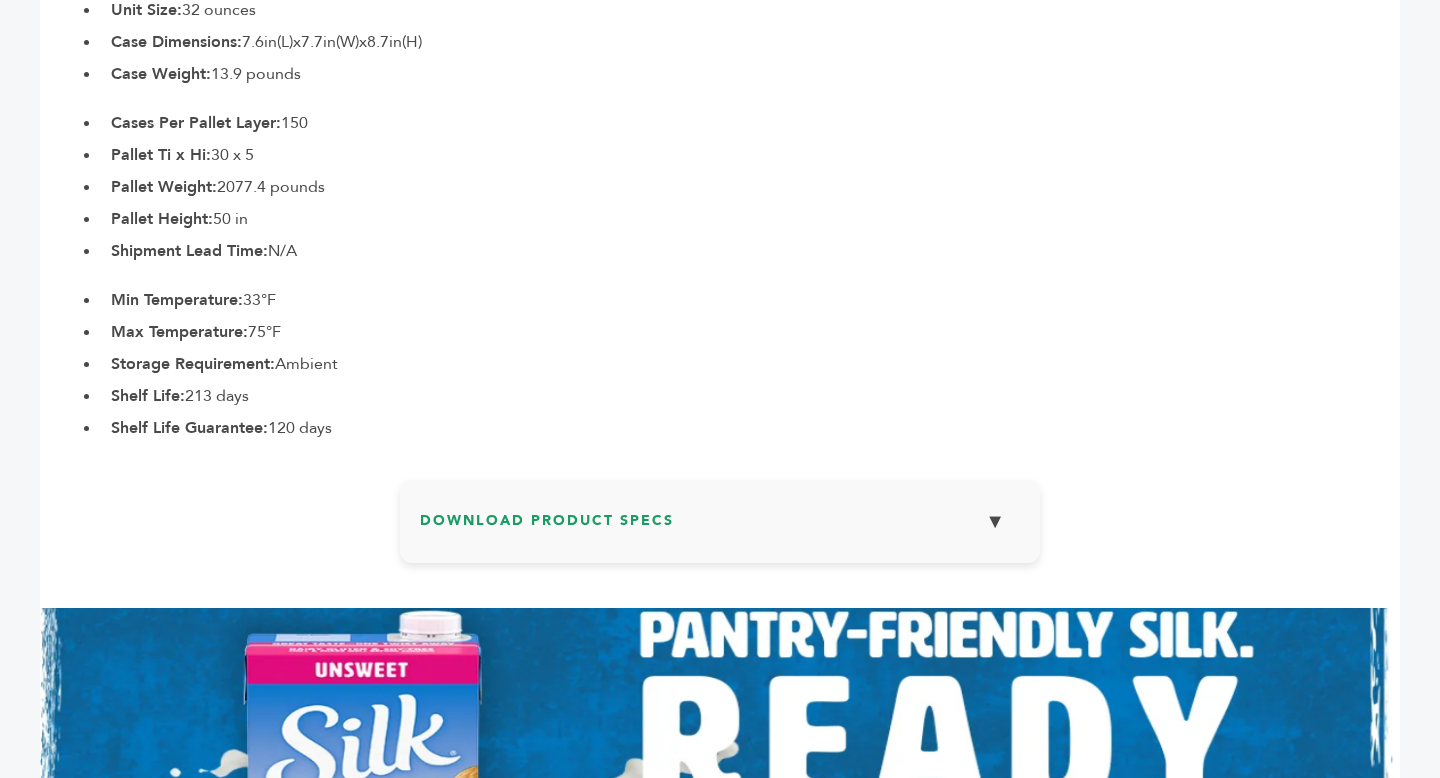 click on "Download Product Specs
▼" at bounding box center [720, 529] 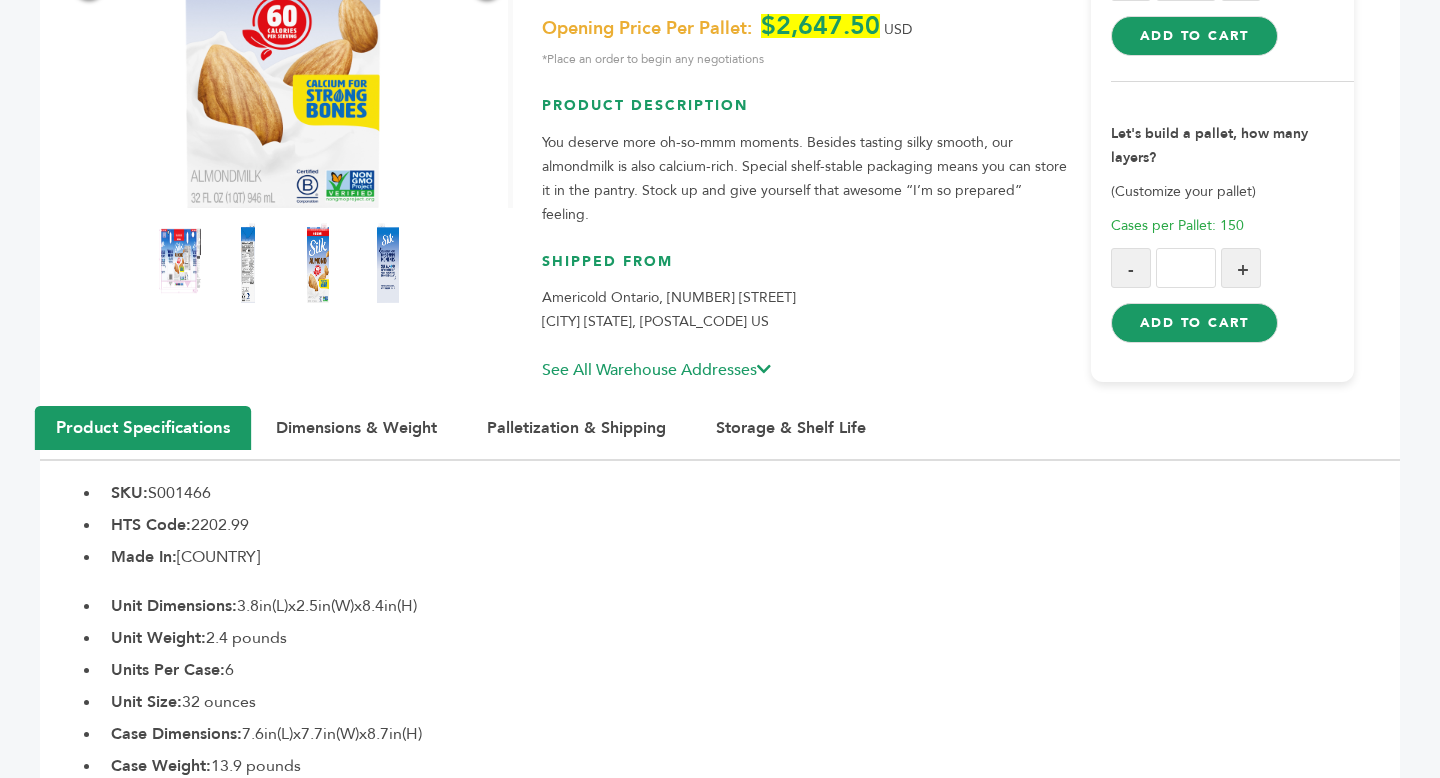 scroll, scrollTop: 0, scrollLeft: 0, axis: both 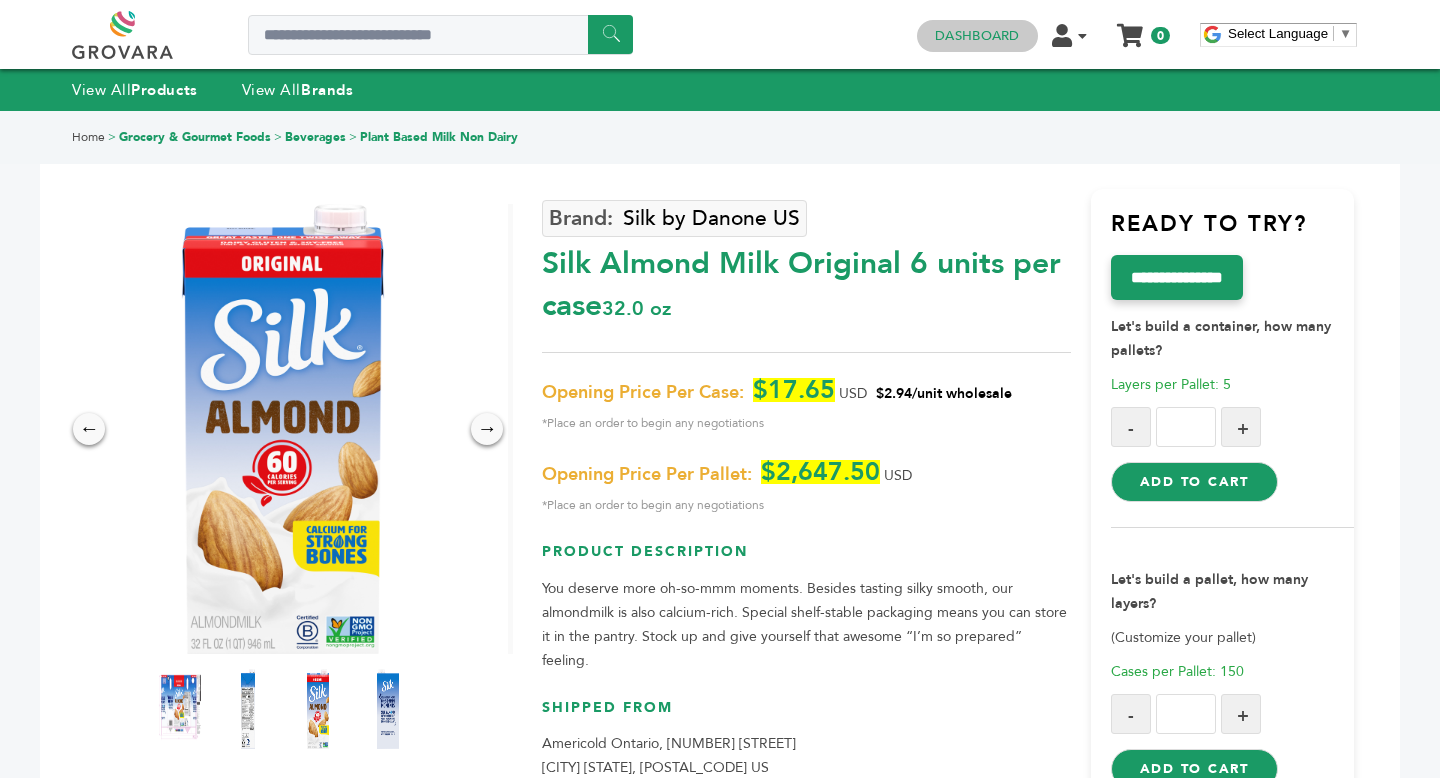 click on "Dashboard" at bounding box center [977, 36] 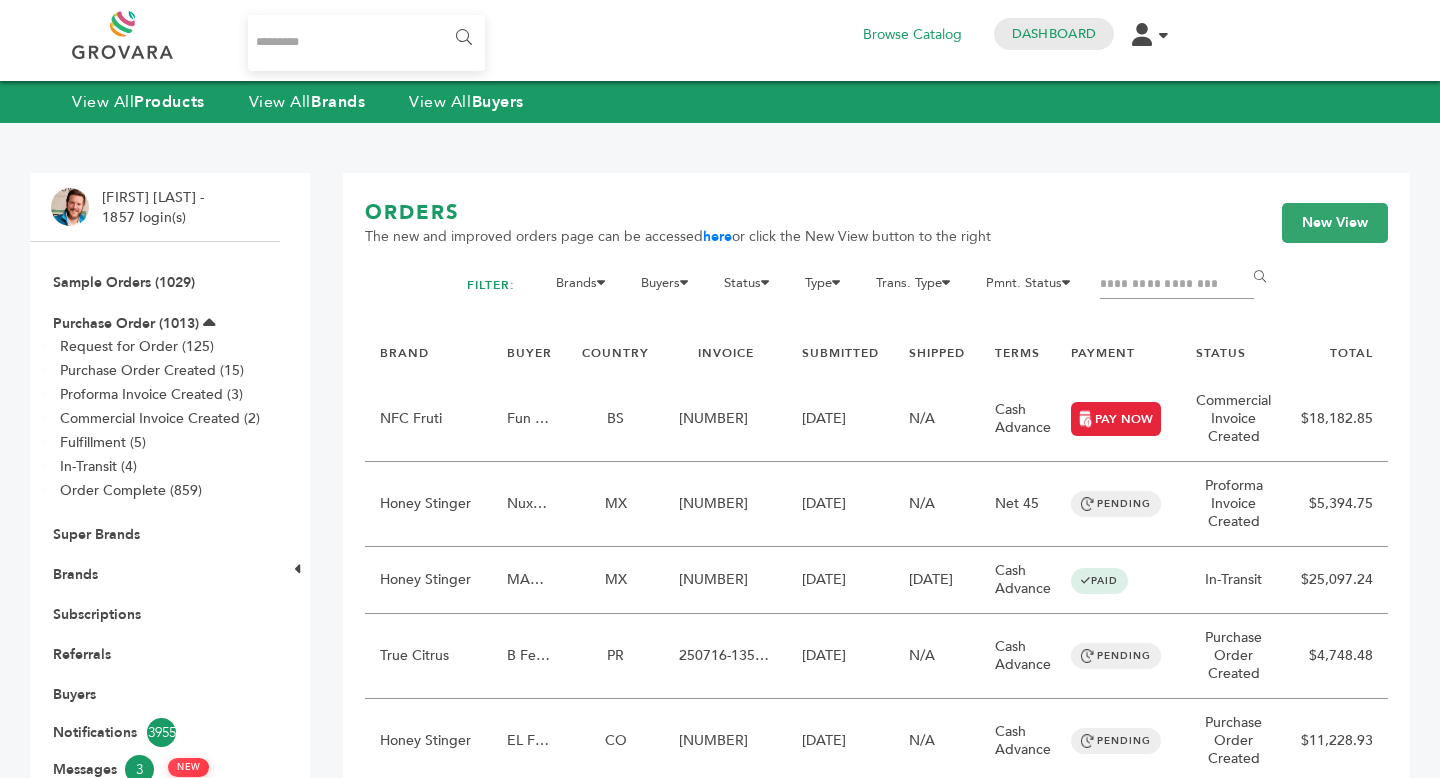 scroll, scrollTop: 0, scrollLeft: 0, axis: both 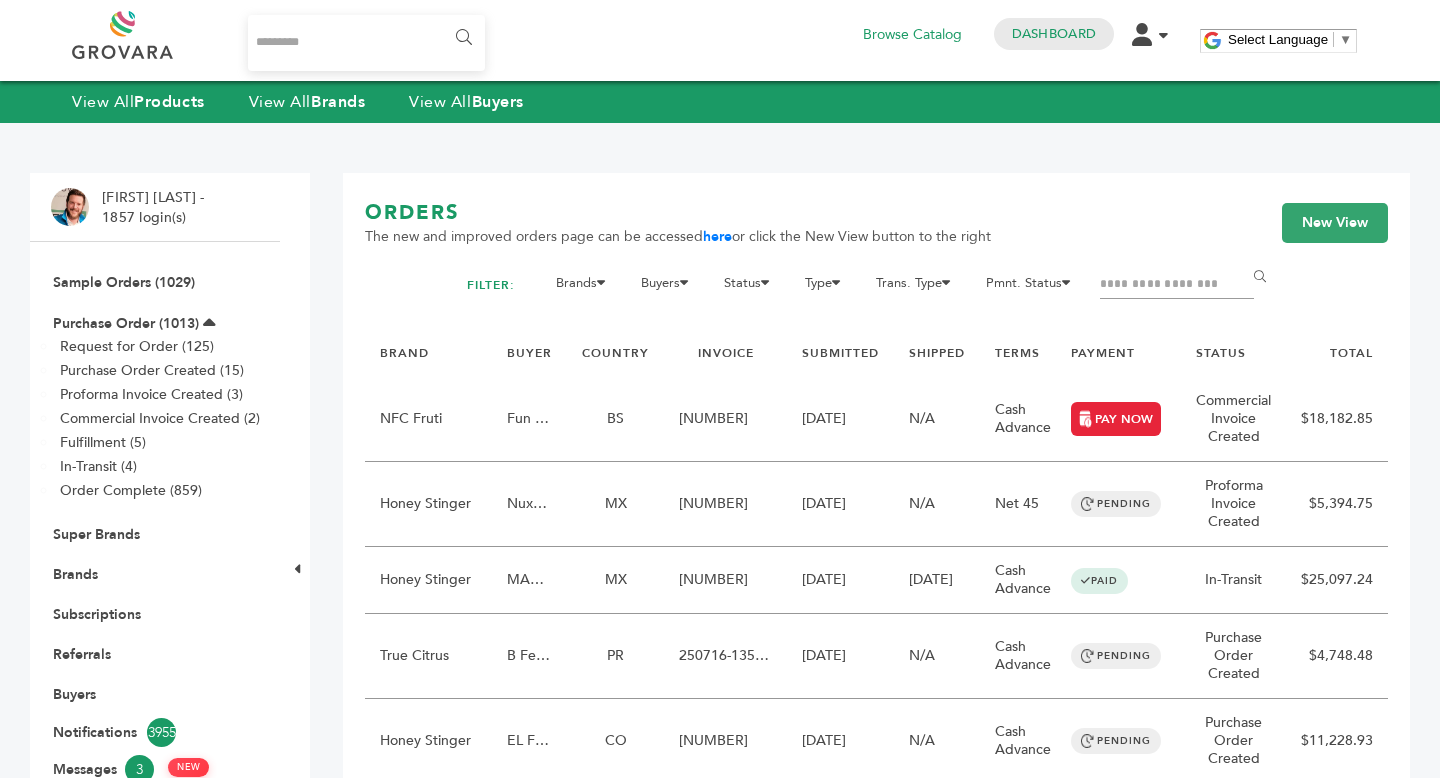 click at bounding box center [366, 43] 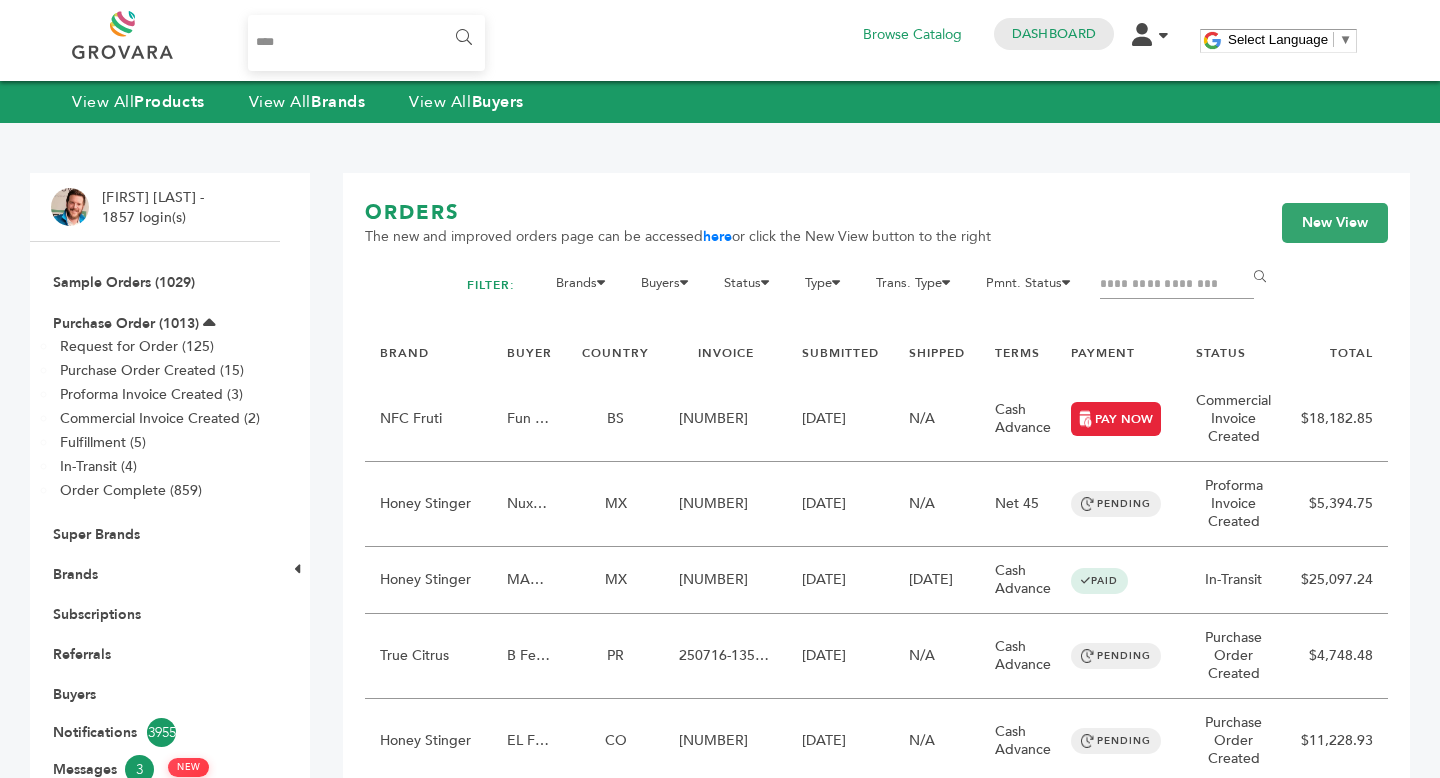 type on "****" 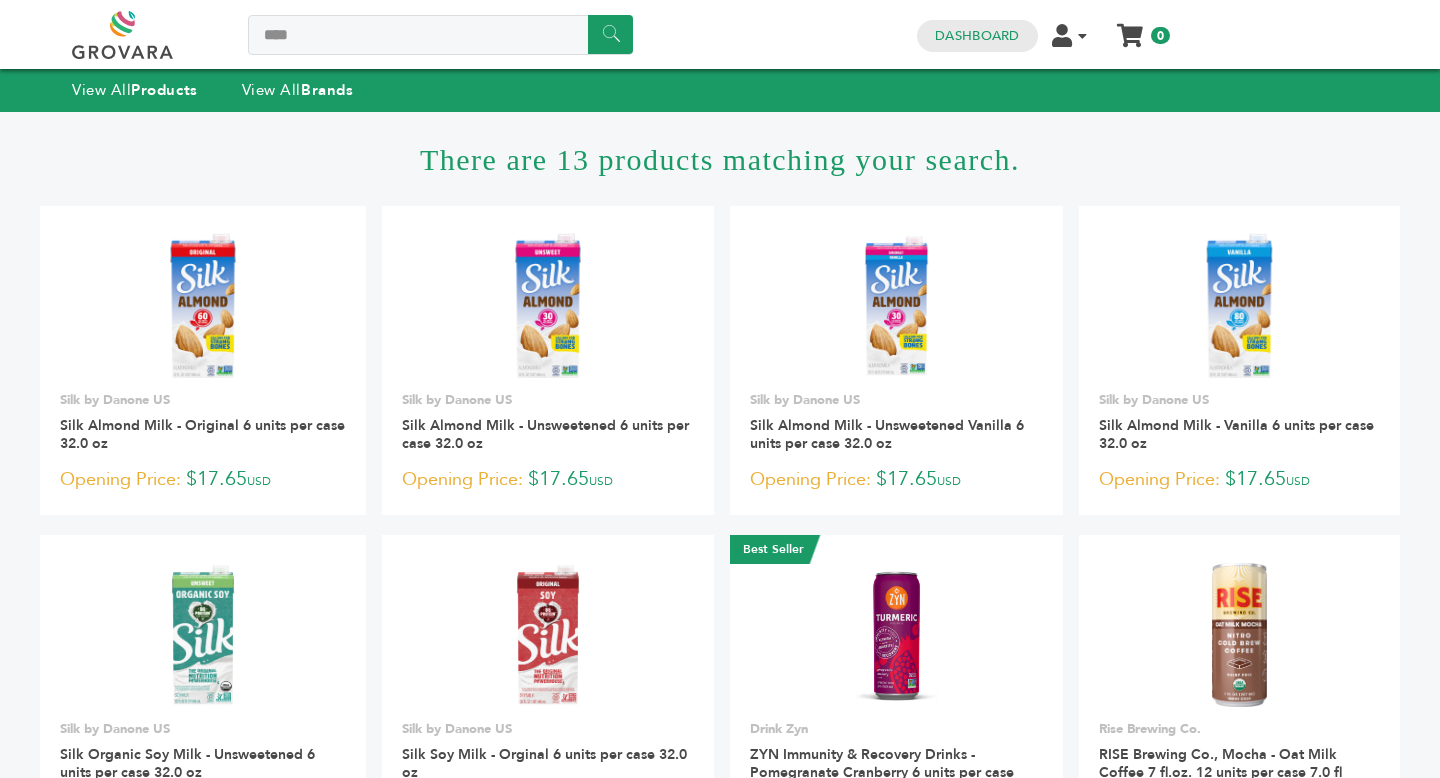 scroll, scrollTop: 0, scrollLeft: 0, axis: both 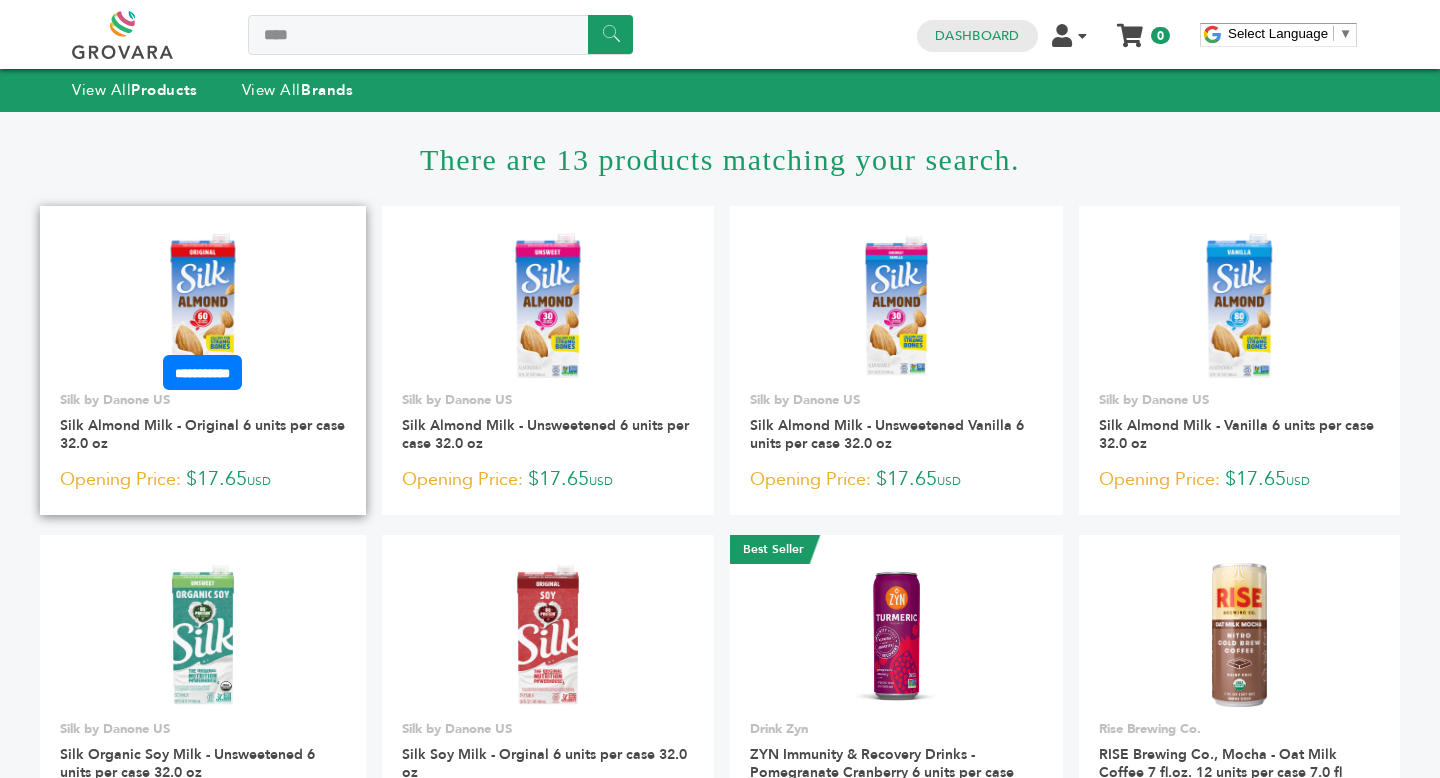 click at bounding box center [203, 305] 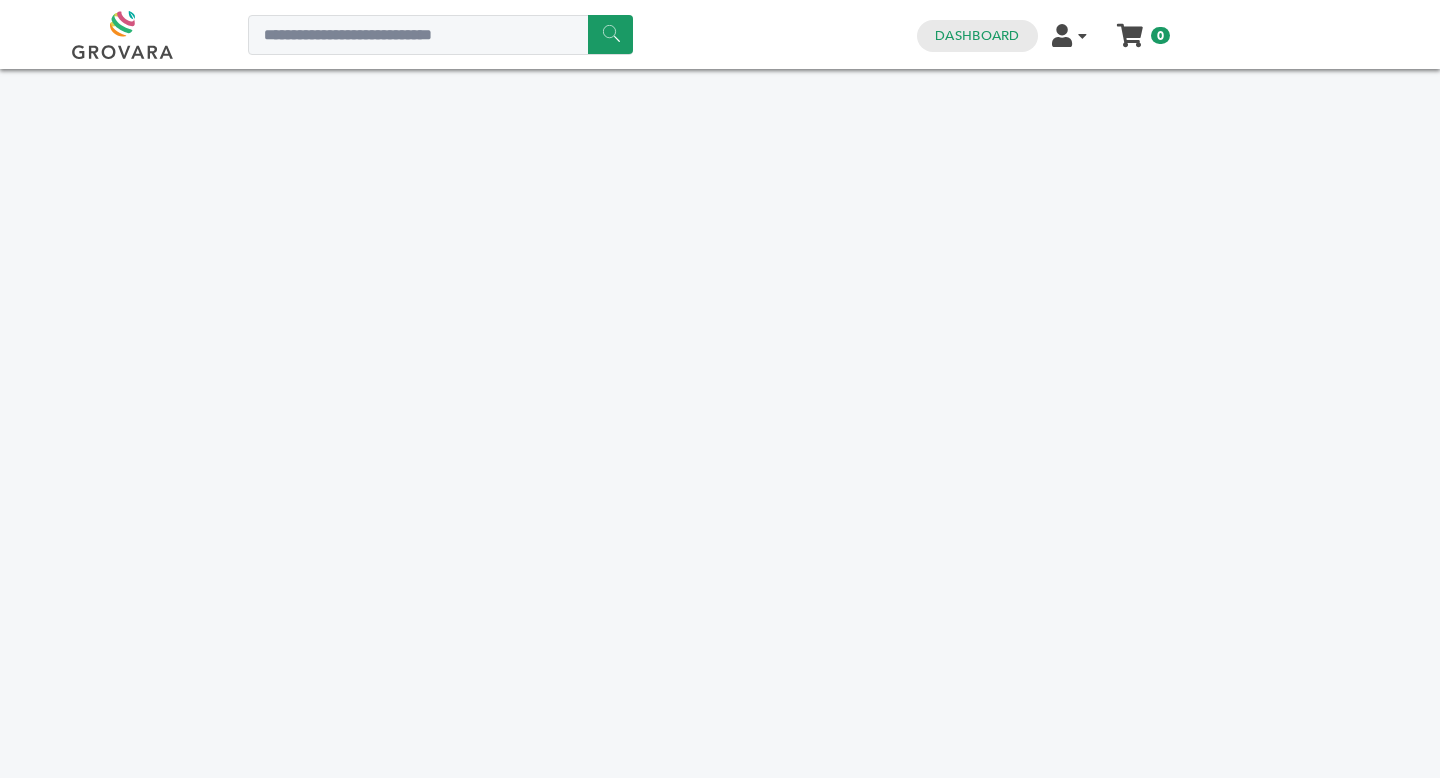 scroll, scrollTop: 0, scrollLeft: 0, axis: both 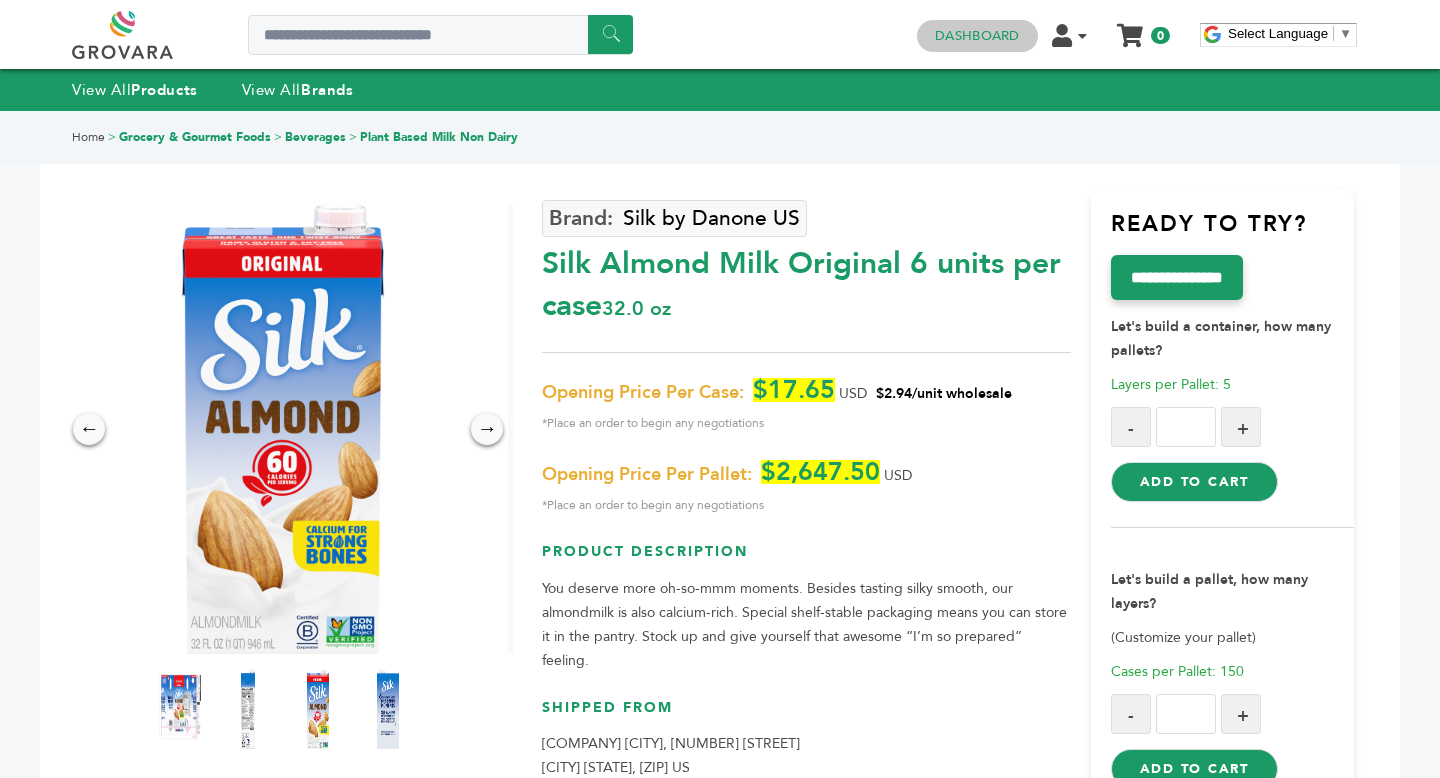 click on "Dashboard" at bounding box center [977, 36] 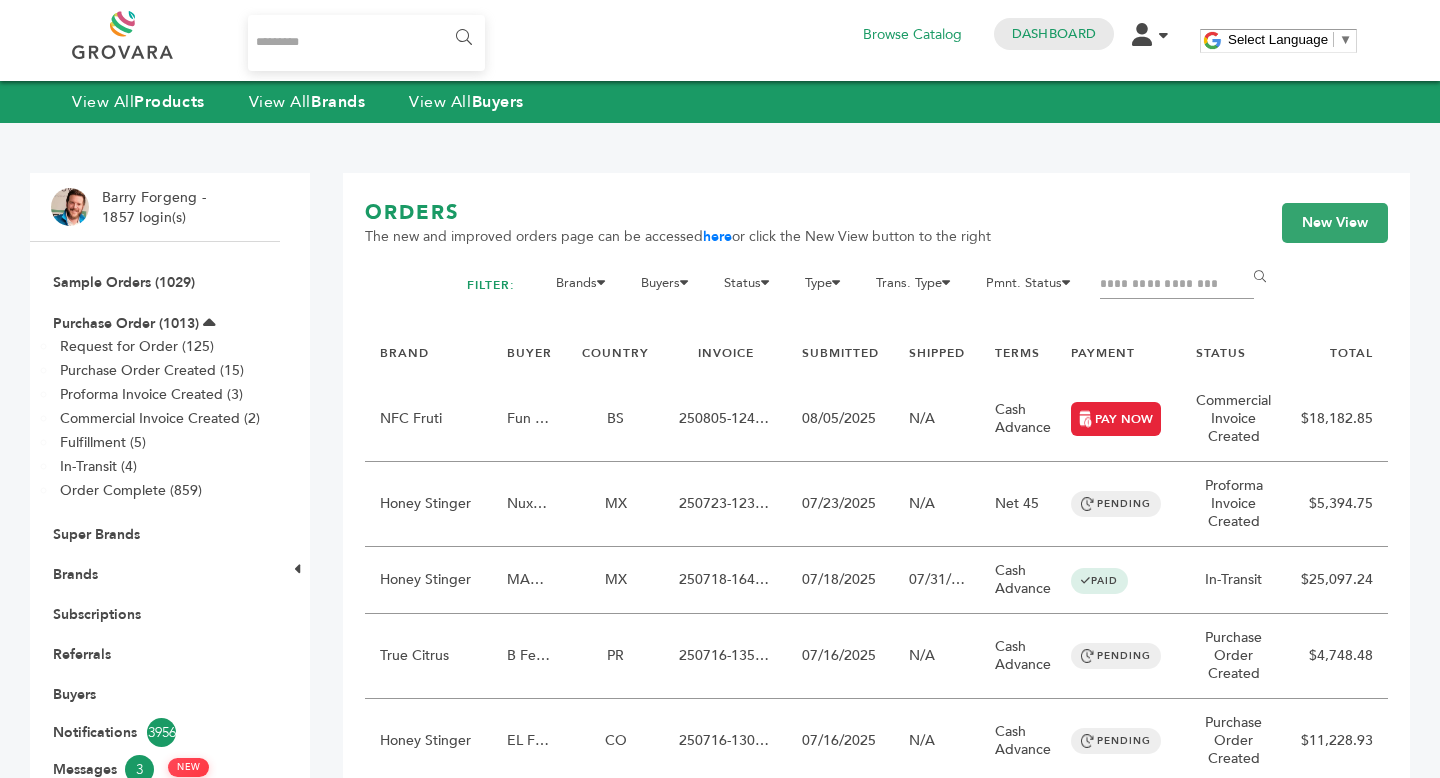 scroll, scrollTop: 0, scrollLeft: 0, axis: both 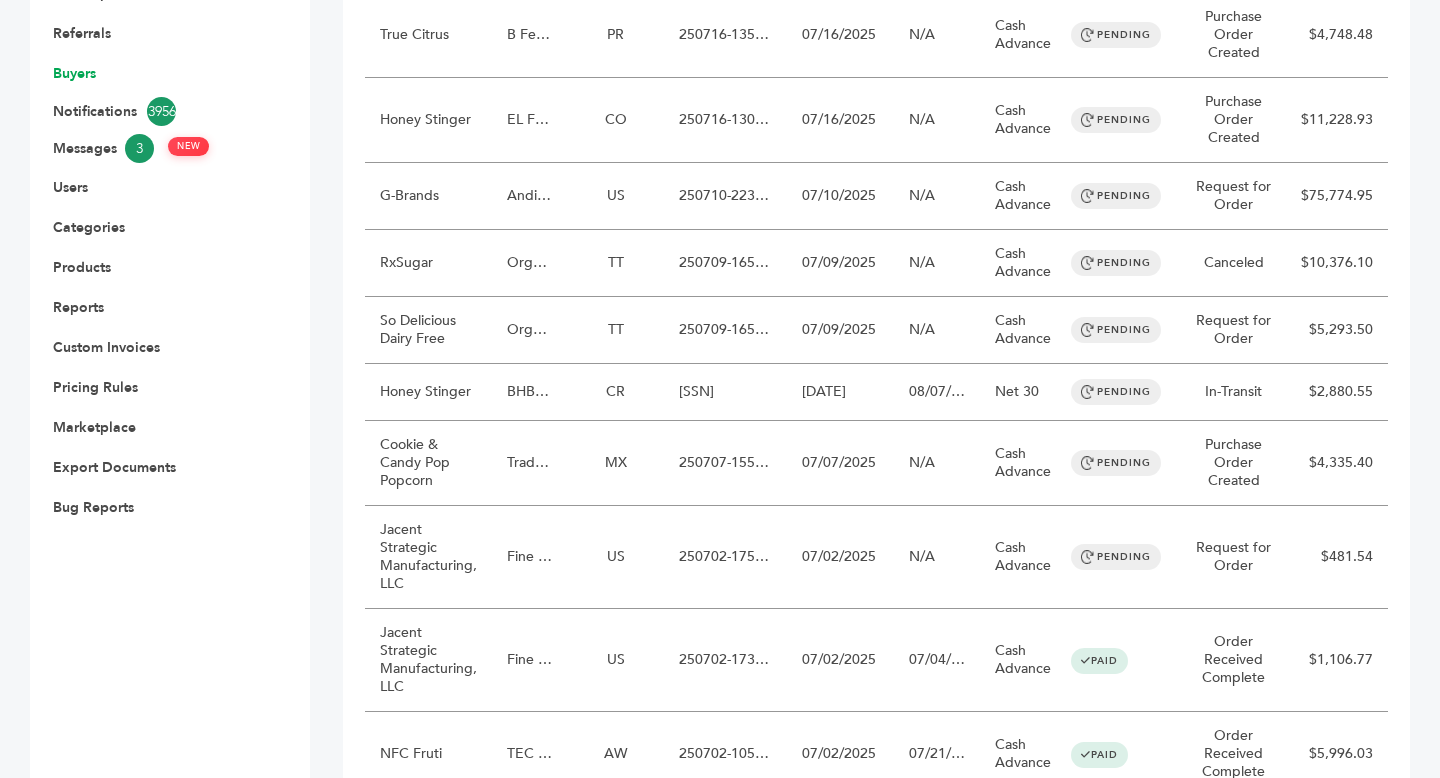 click on "Buyers" at bounding box center (74, 73) 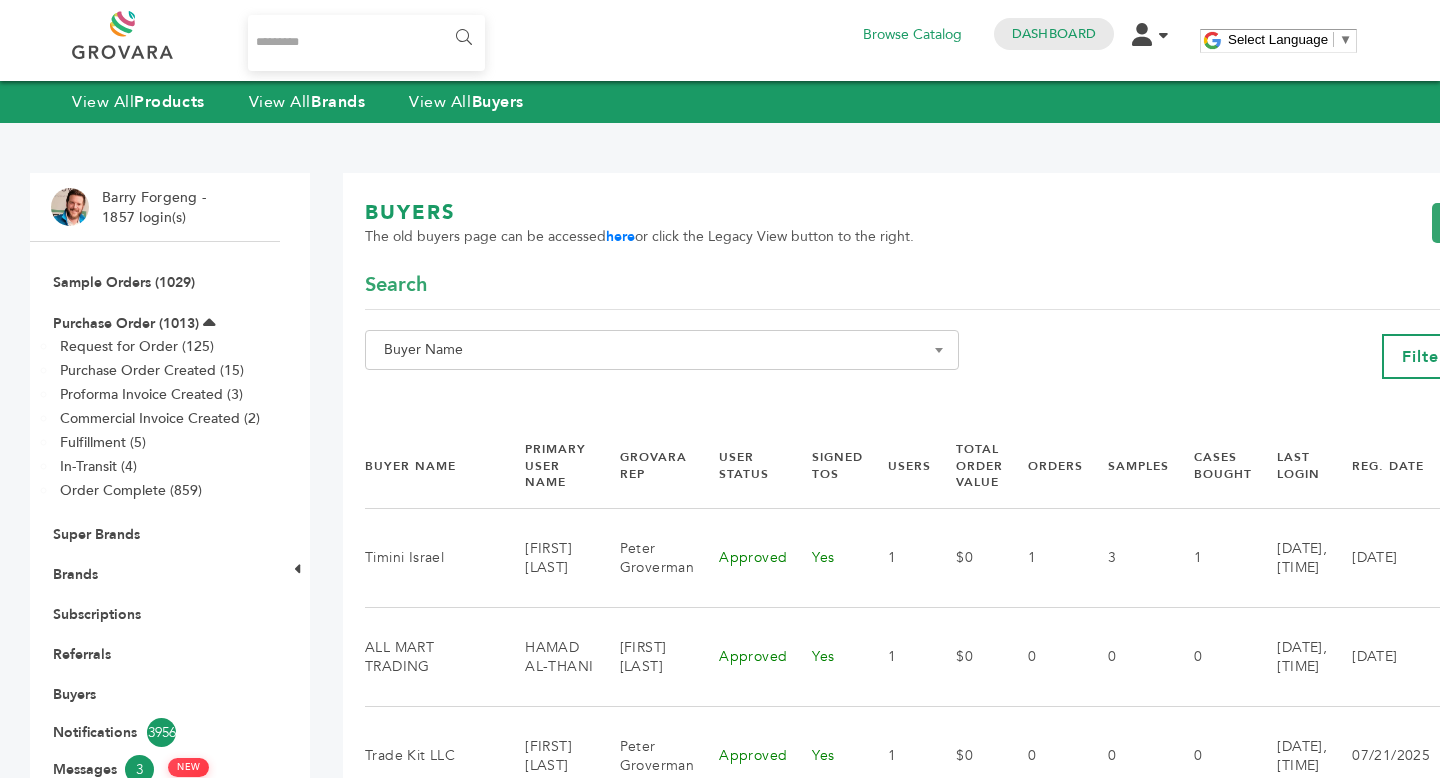 scroll, scrollTop: 0, scrollLeft: 0, axis: both 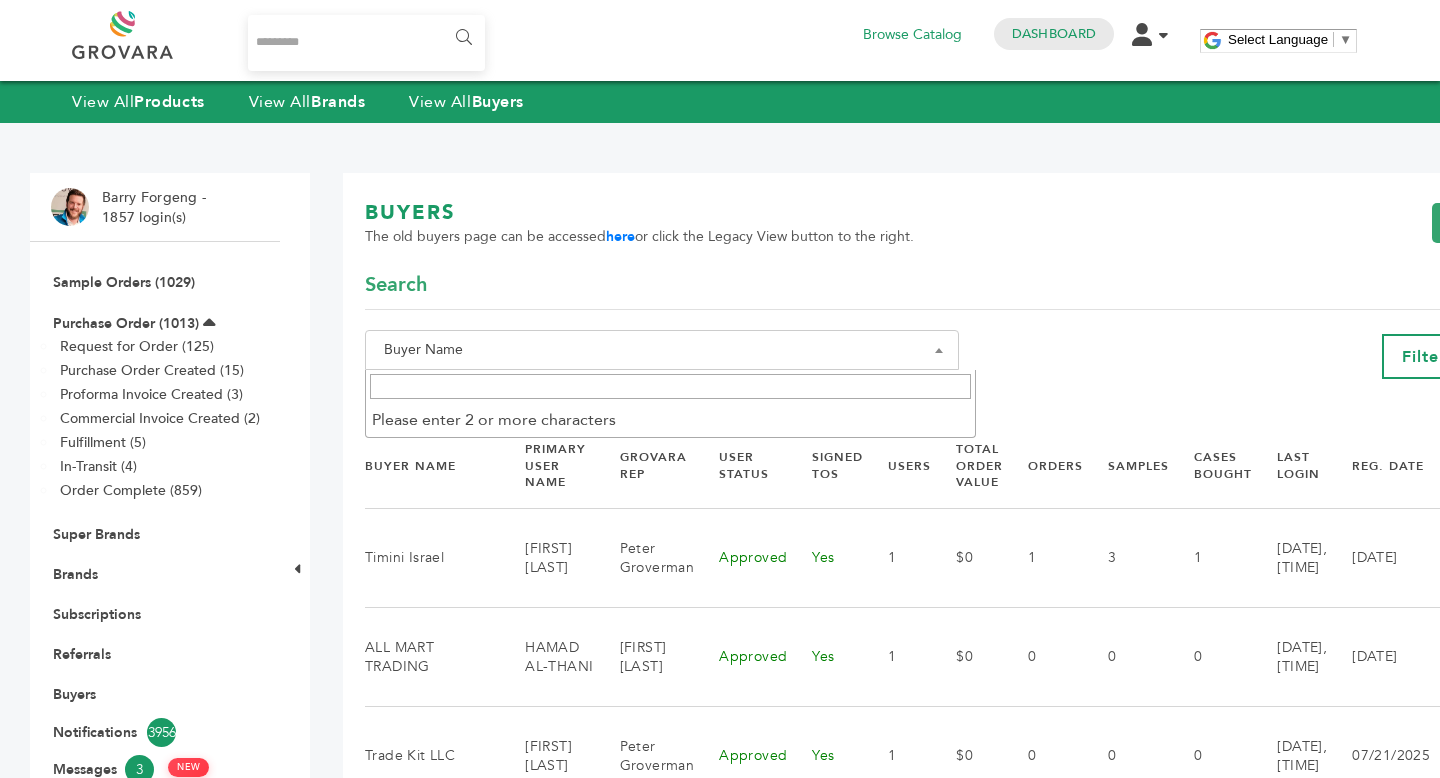 click on "Buyer Name" at bounding box center [662, 350] 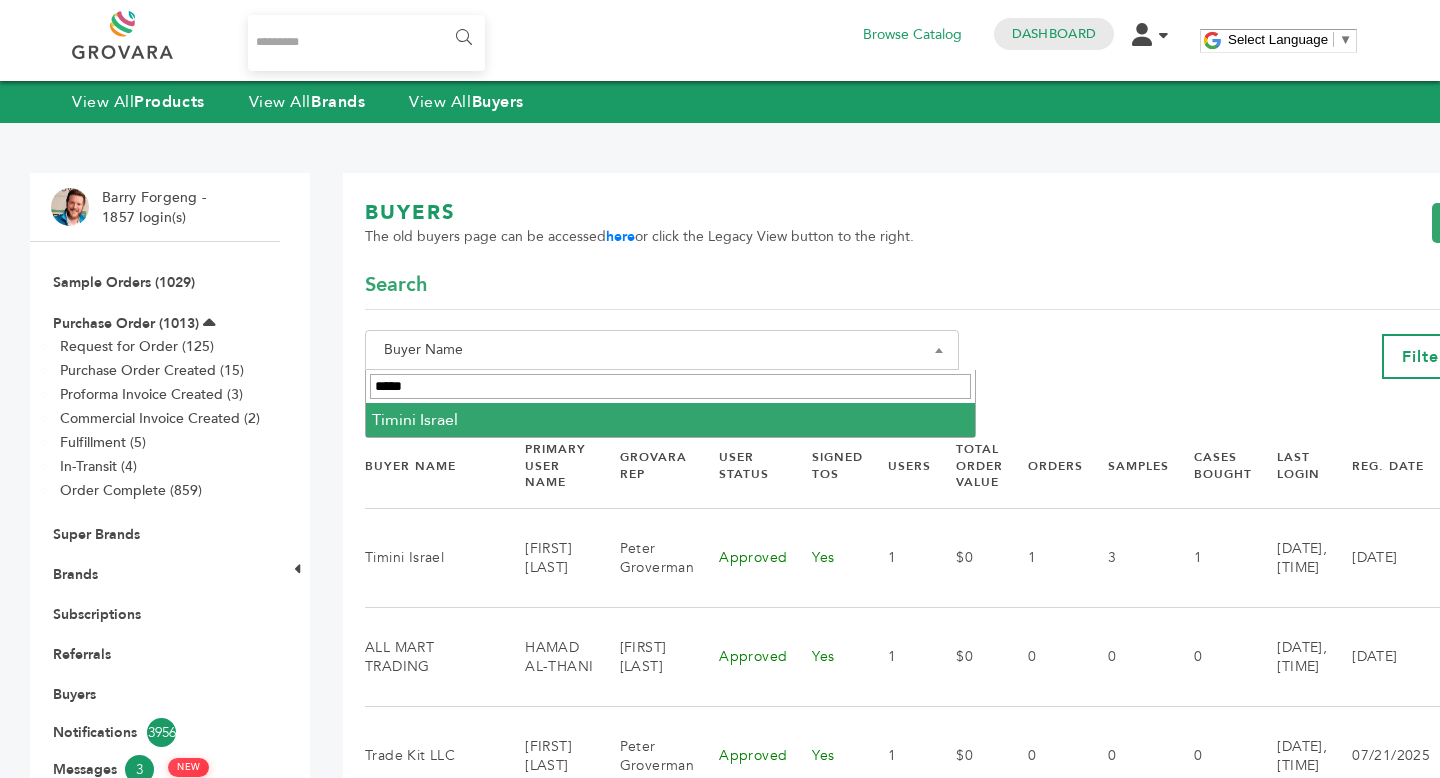 type on "*****" 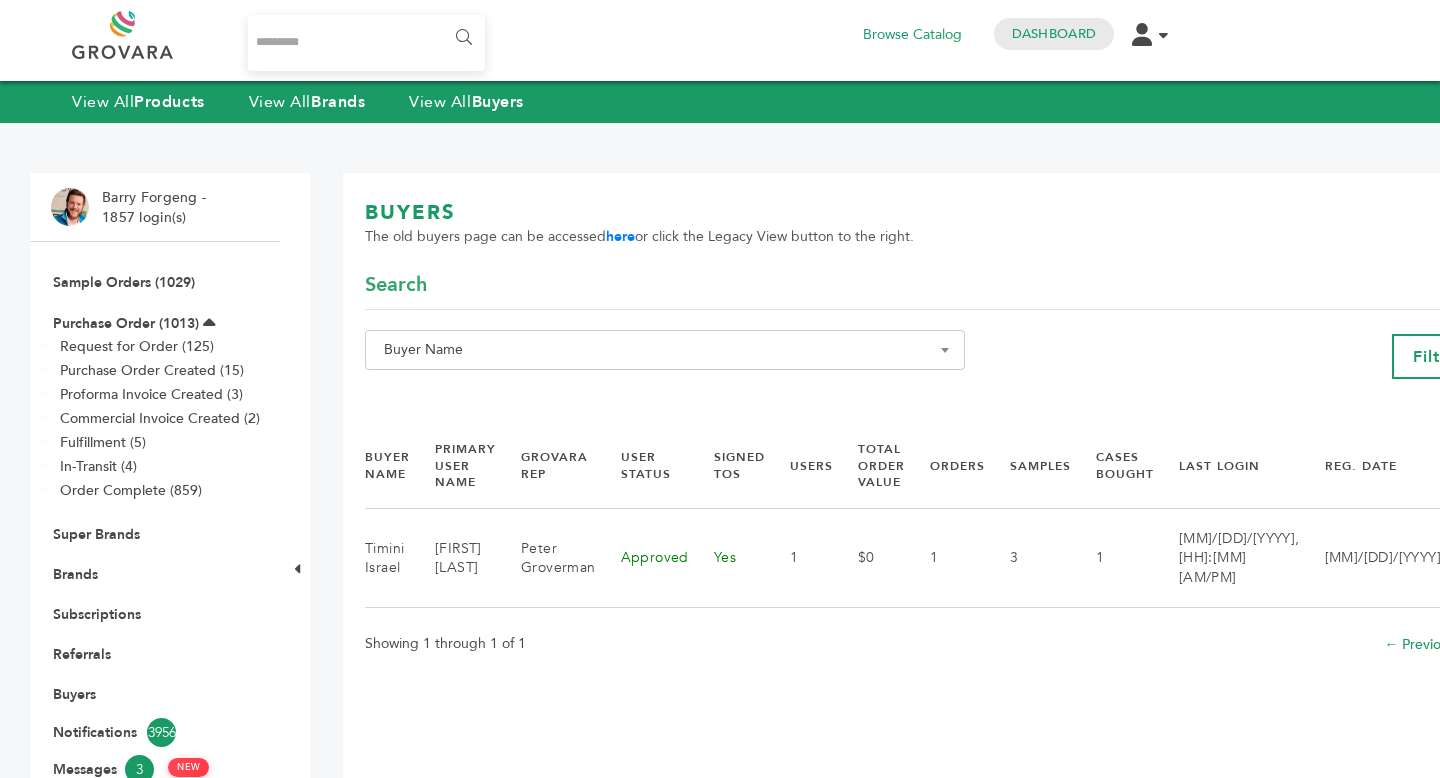 scroll, scrollTop: 0, scrollLeft: 0, axis: both 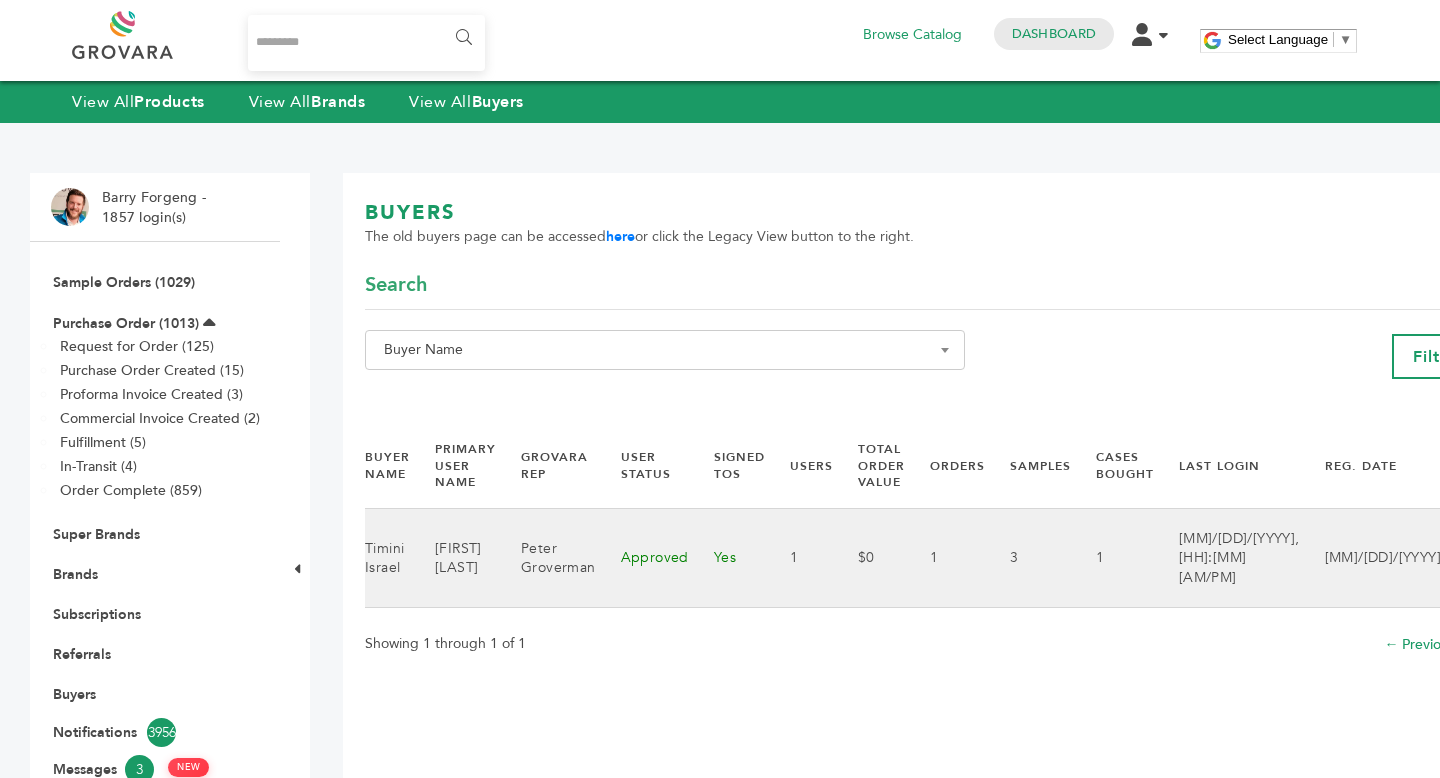 click on "View Actions" at bounding box center (1515, 558) 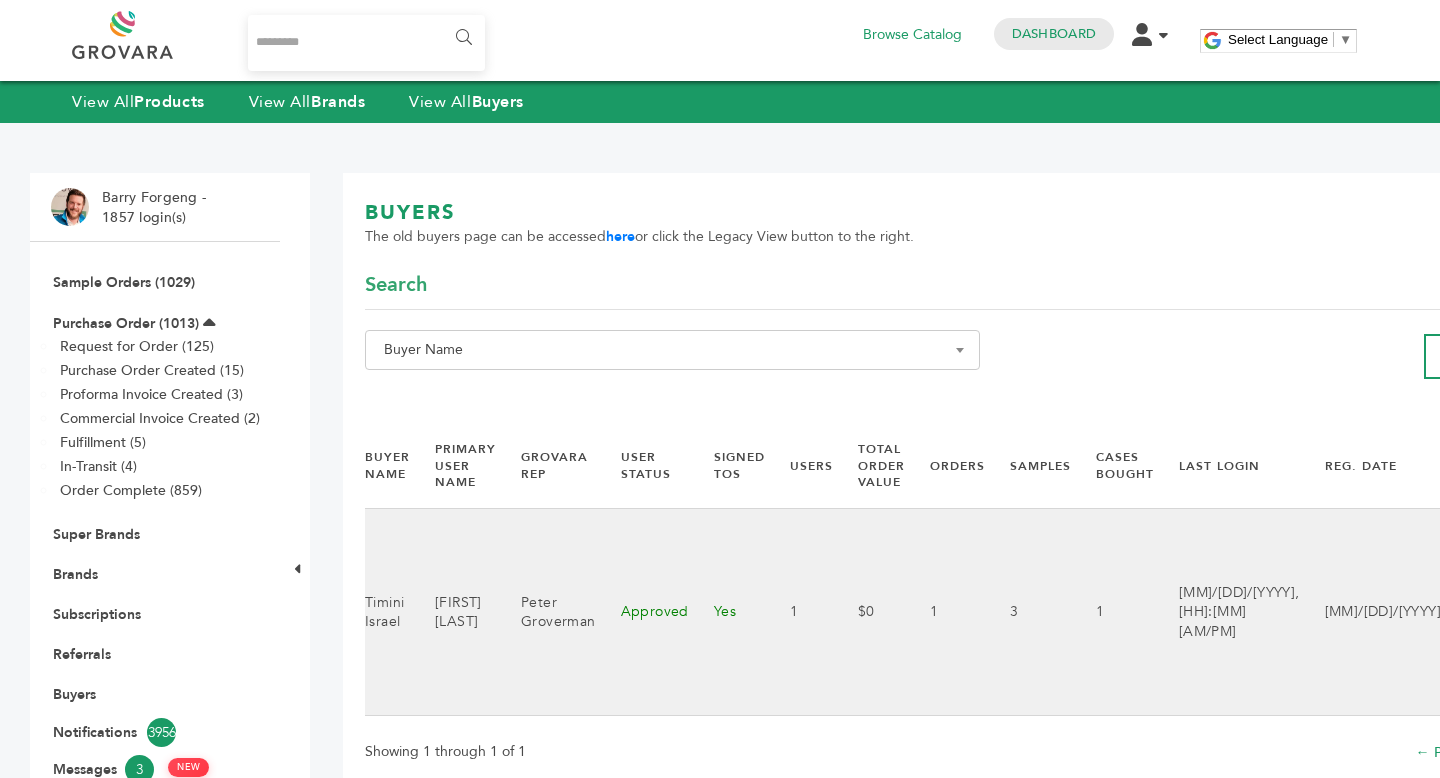 click on "Shop" at bounding box center (1531, 656) 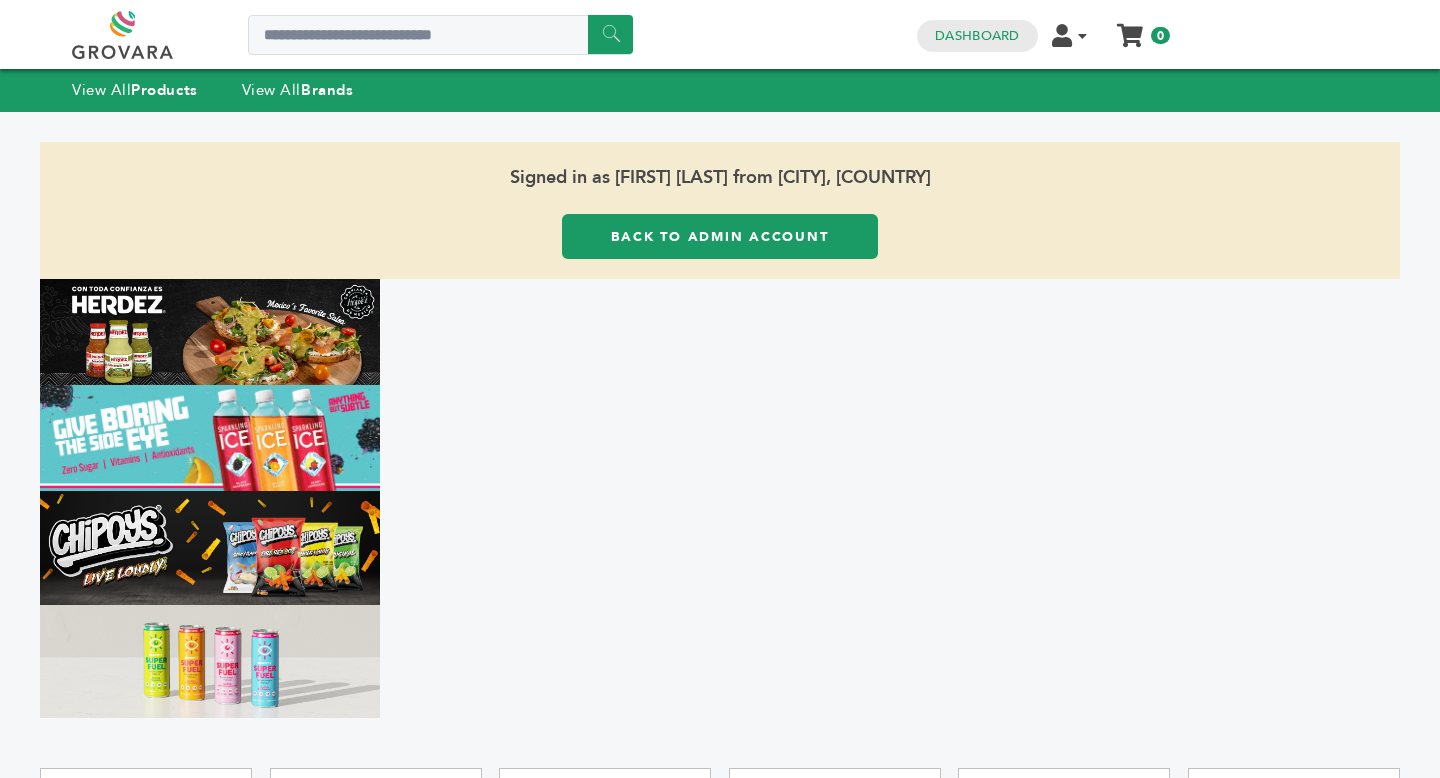 scroll, scrollTop: 0, scrollLeft: 0, axis: both 